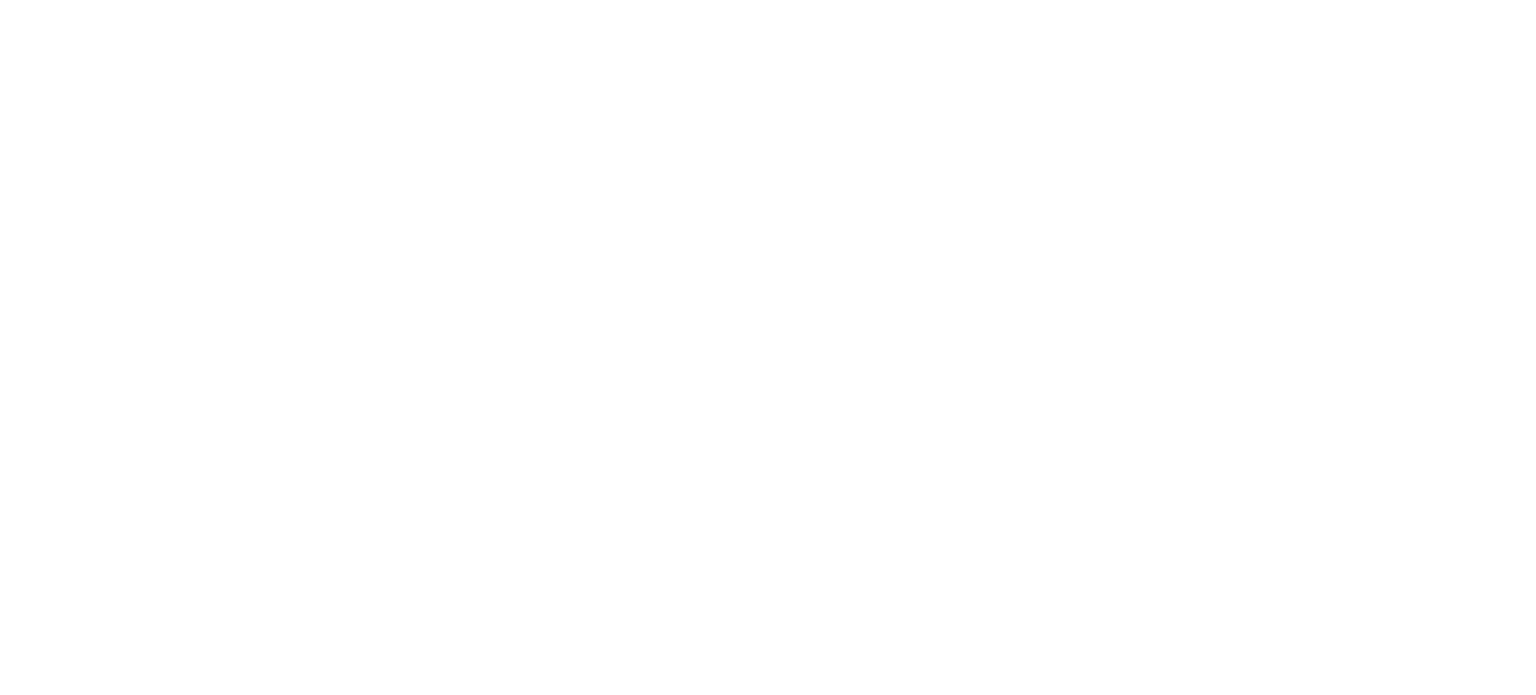 scroll, scrollTop: 0, scrollLeft: 0, axis: both 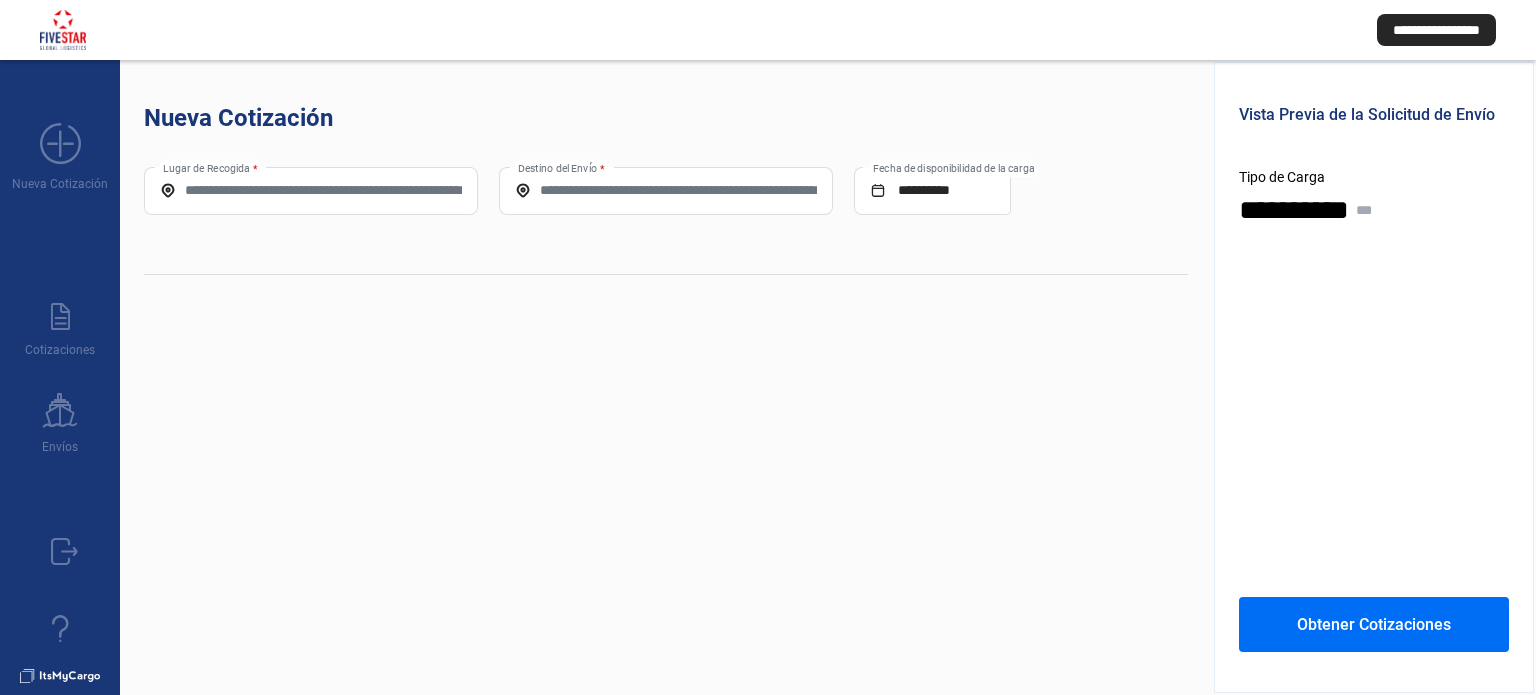 drag, startPoint x: 282, startPoint y: 219, endPoint x: 303, endPoint y: 196, distance: 31.144823 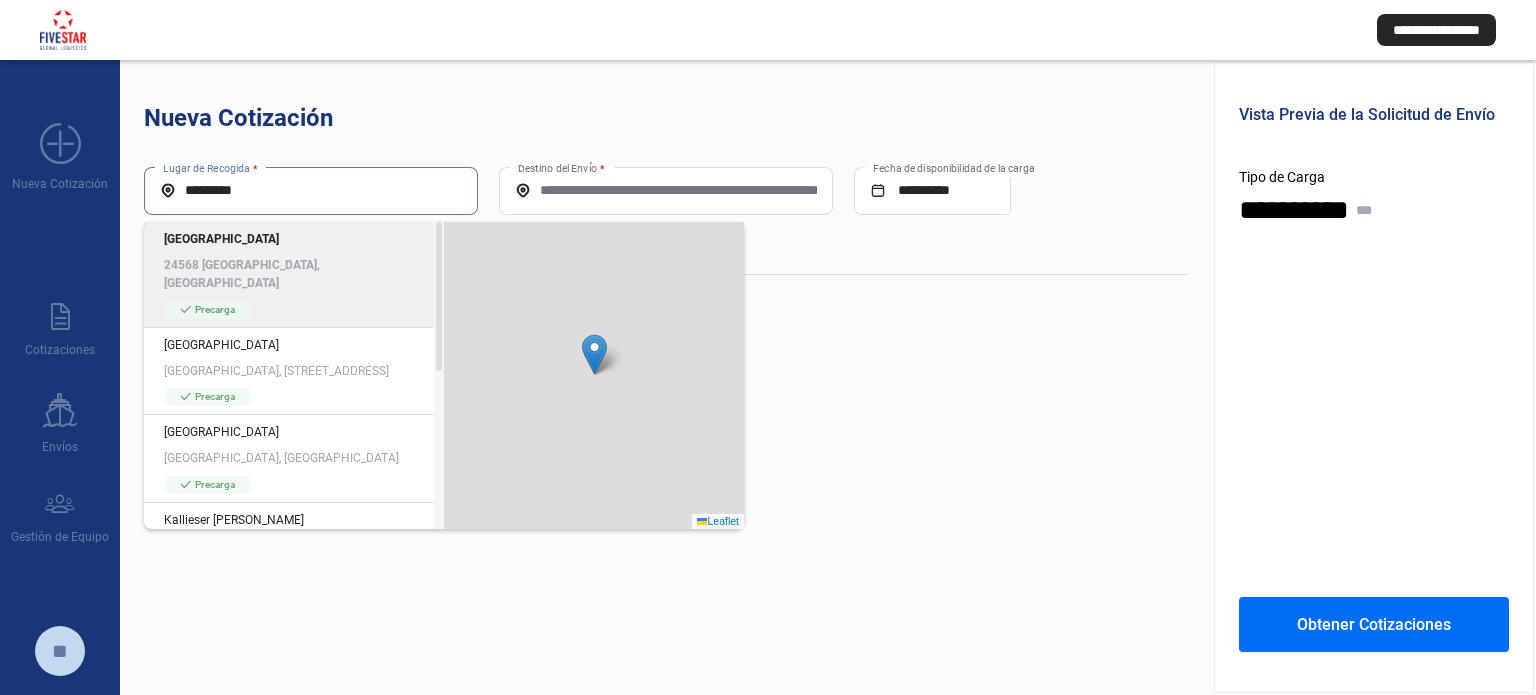 click on "Kaltenkirchen 24568 [GEOGRAPHIC_DATA], [GEOGRAPHIC_DATA] check_mark  Precarga" 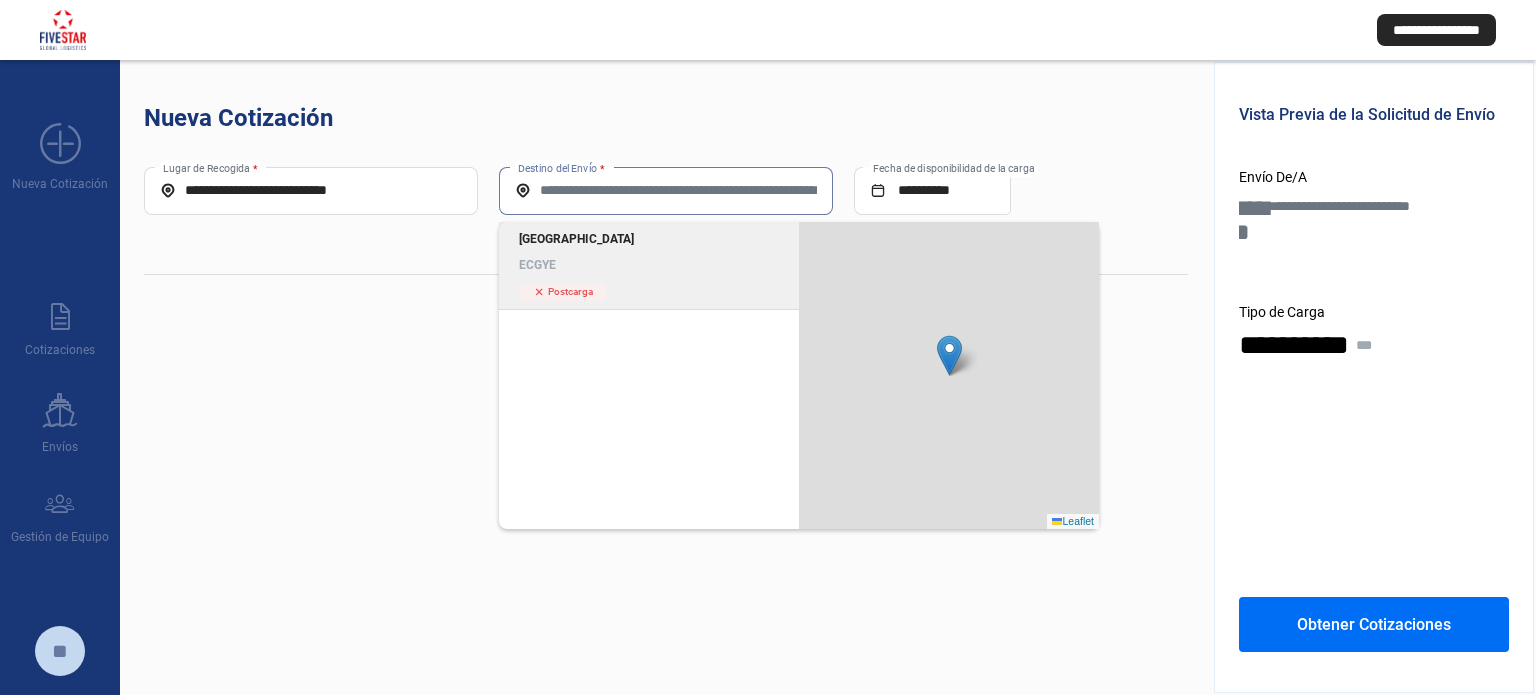 click on "Destino del Envío *" at bounding box center [666, 190] 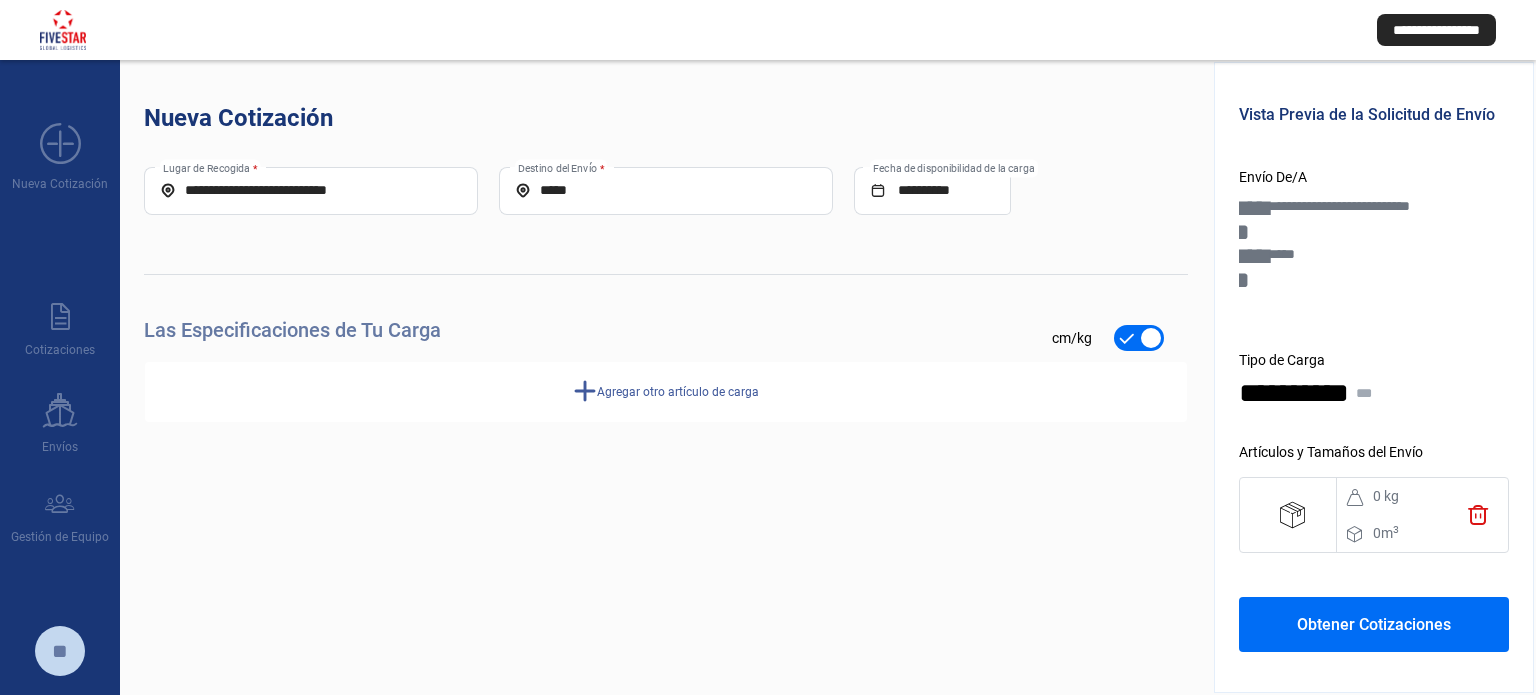 click on "add  Agregar otro artículo de carga" 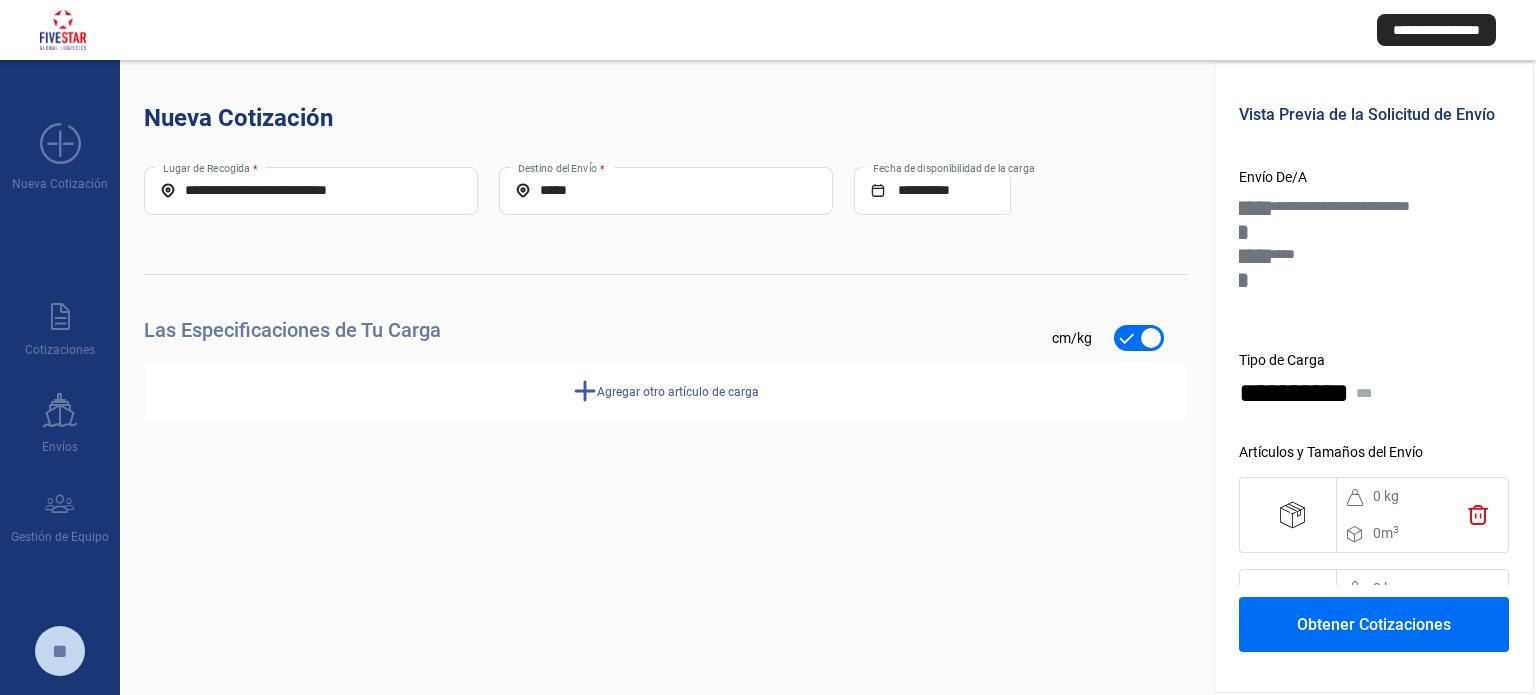 click on "**********" 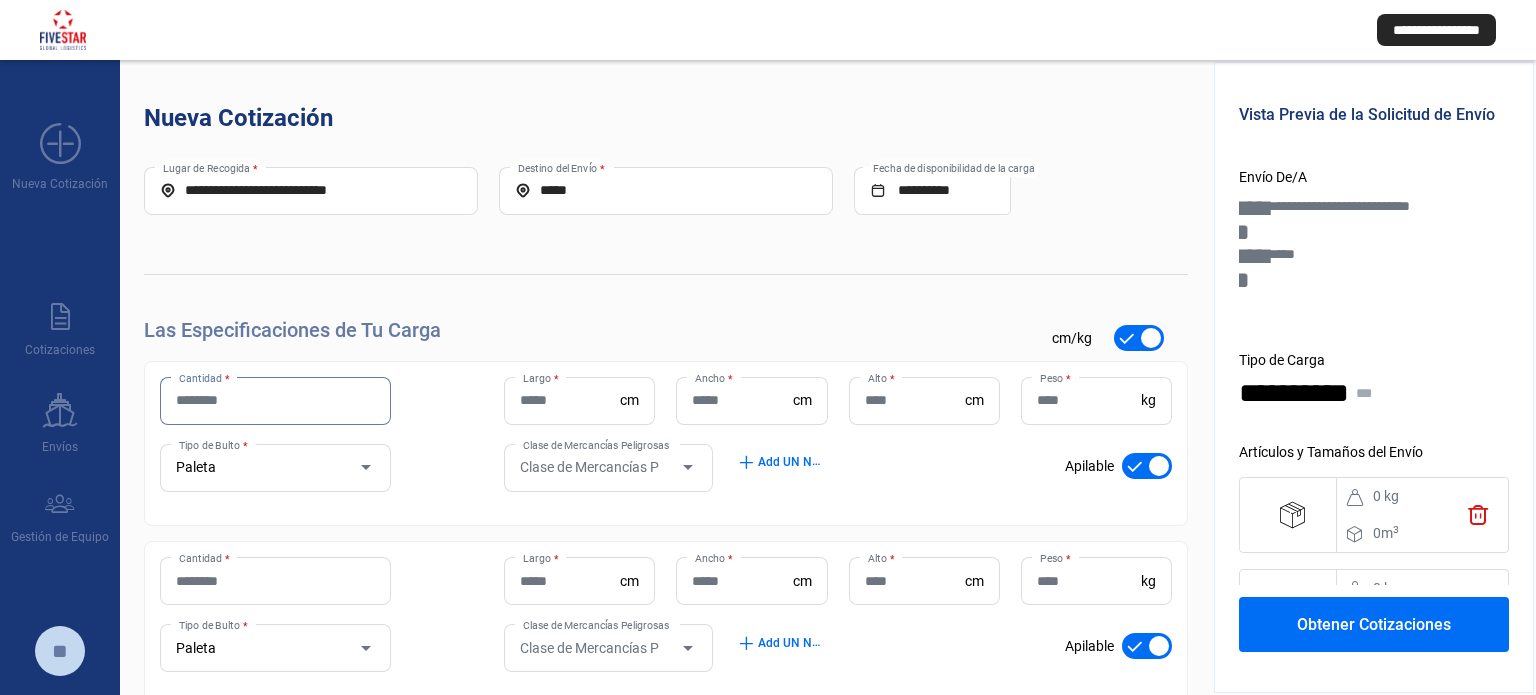 click on "Cantidad *" at bounding box center (275, 400) 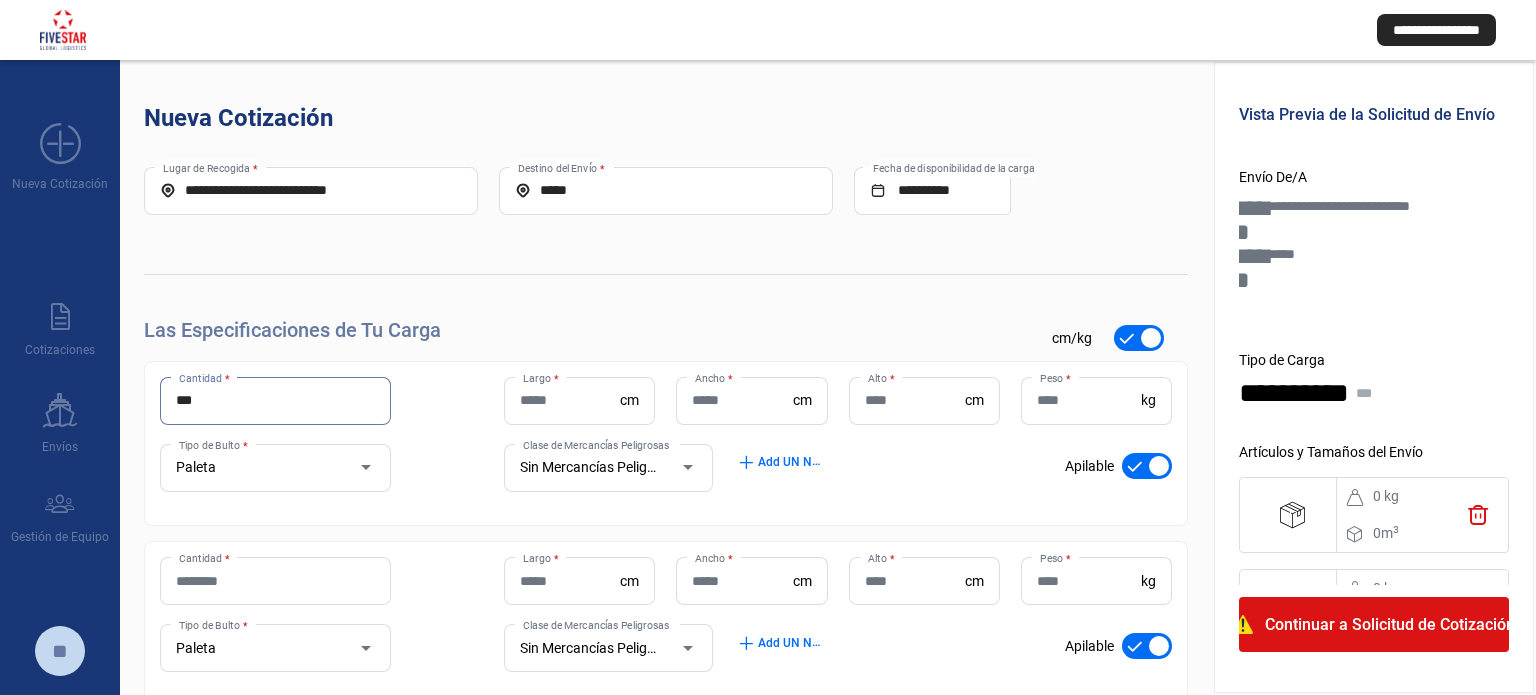 type on "***" 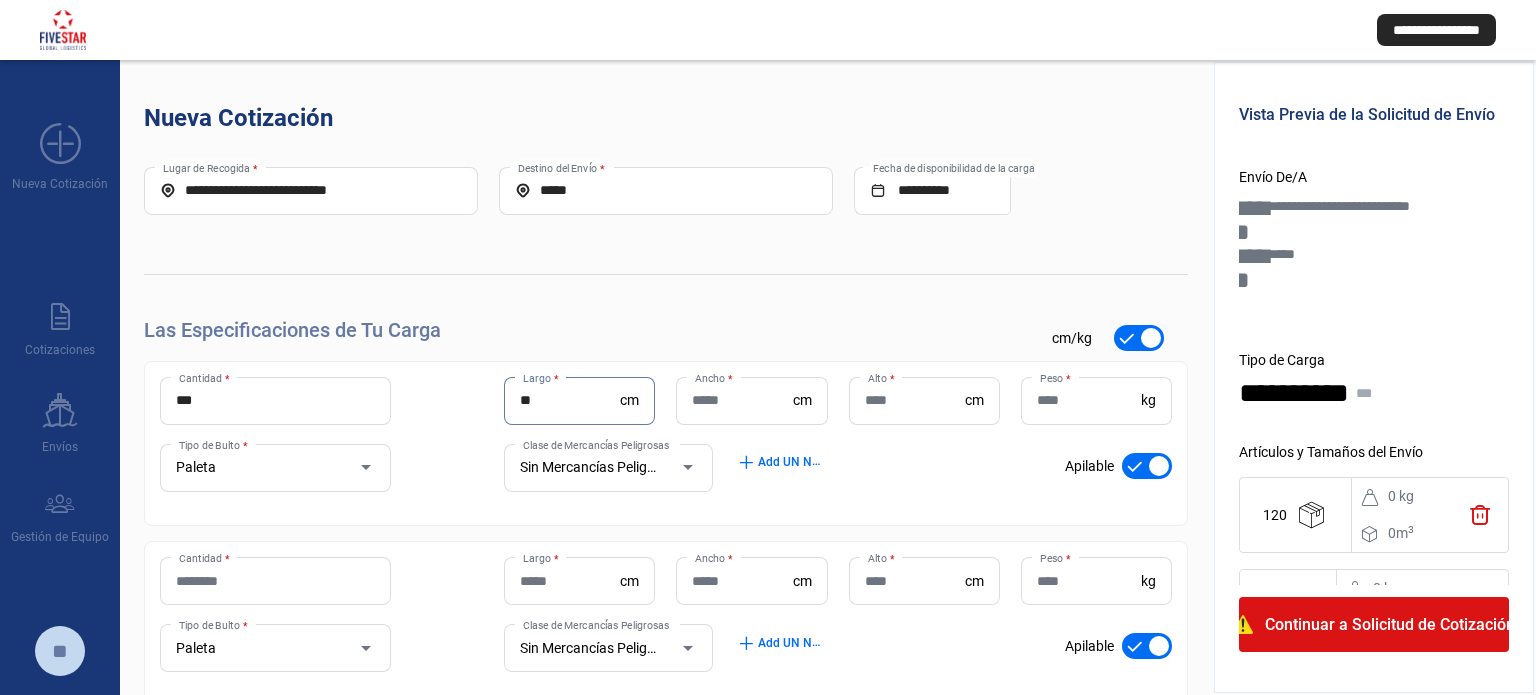 type on "**" 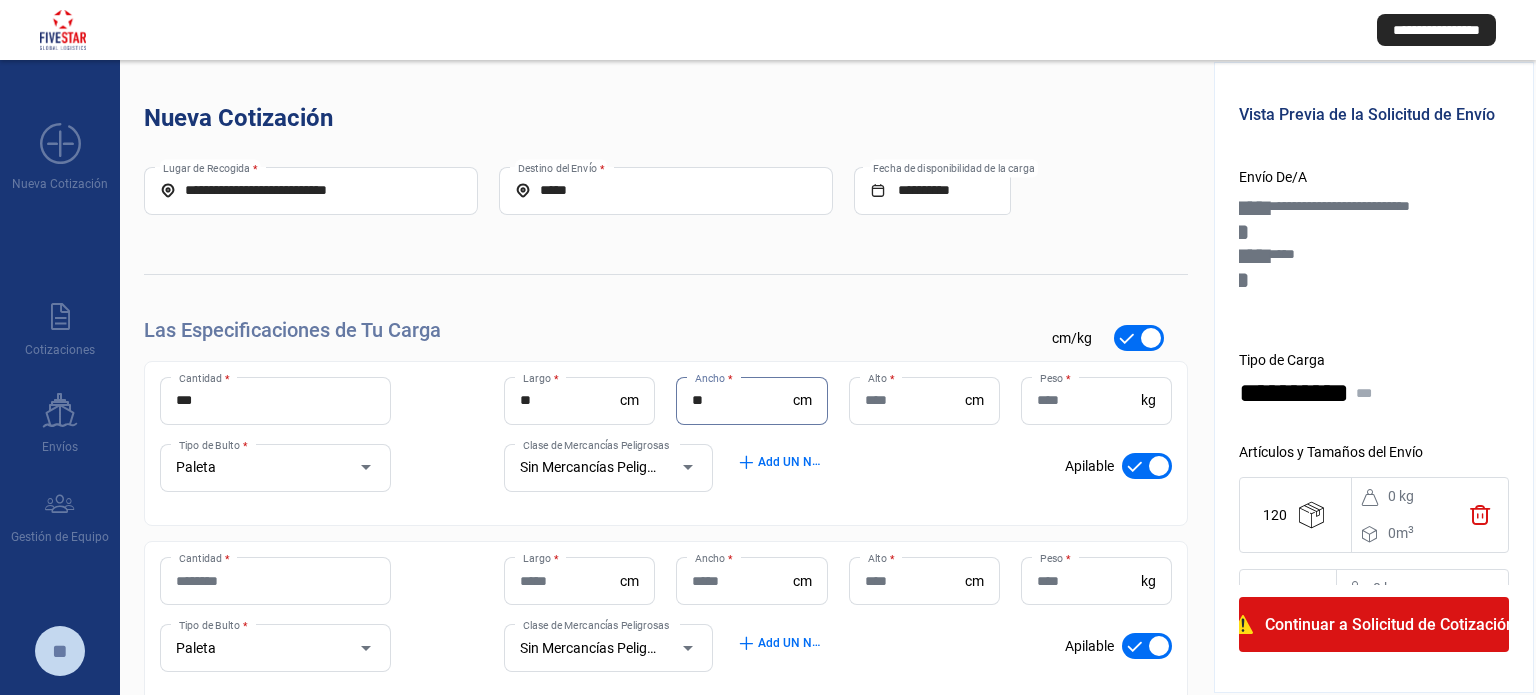 type on "**" 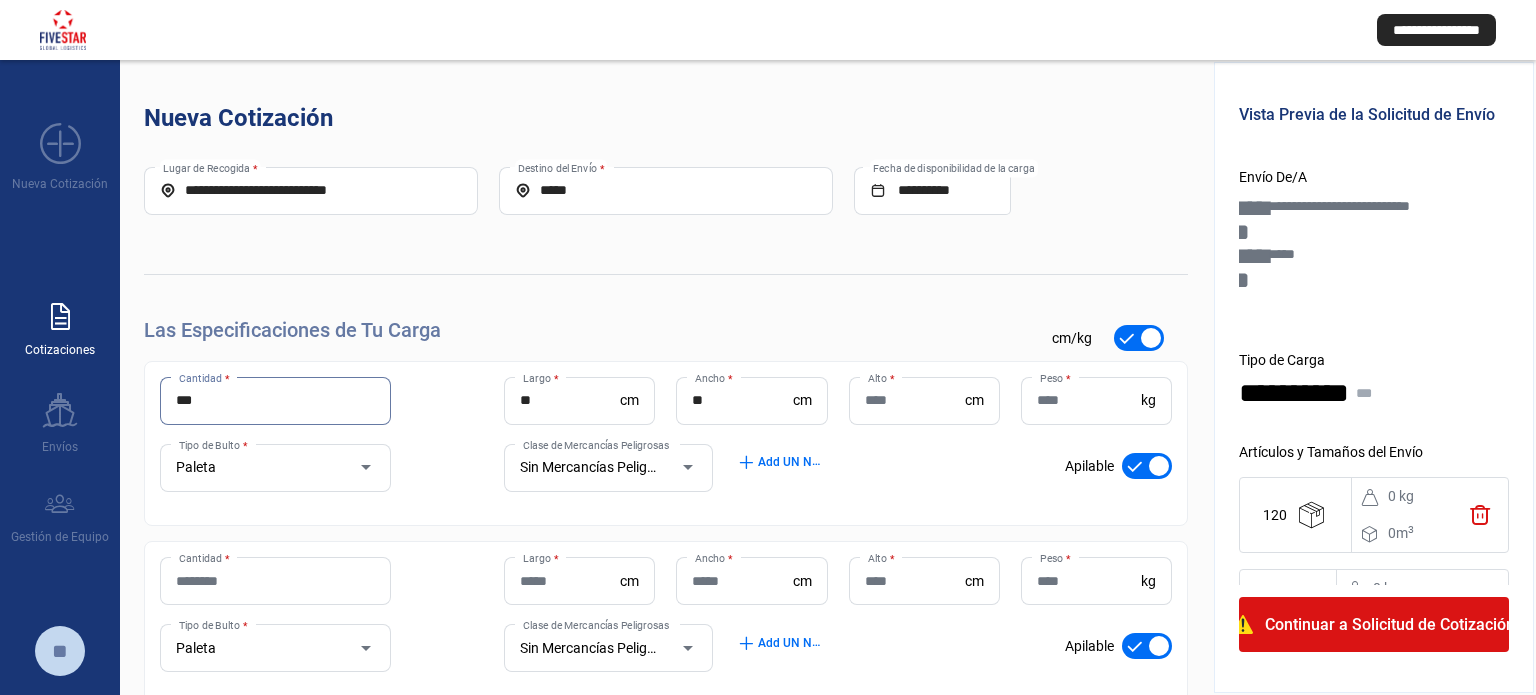 drag, startPoint x: 356, startPoint y: 391, endPoint x: 67, endPoint y: 342, distance: 293.12454 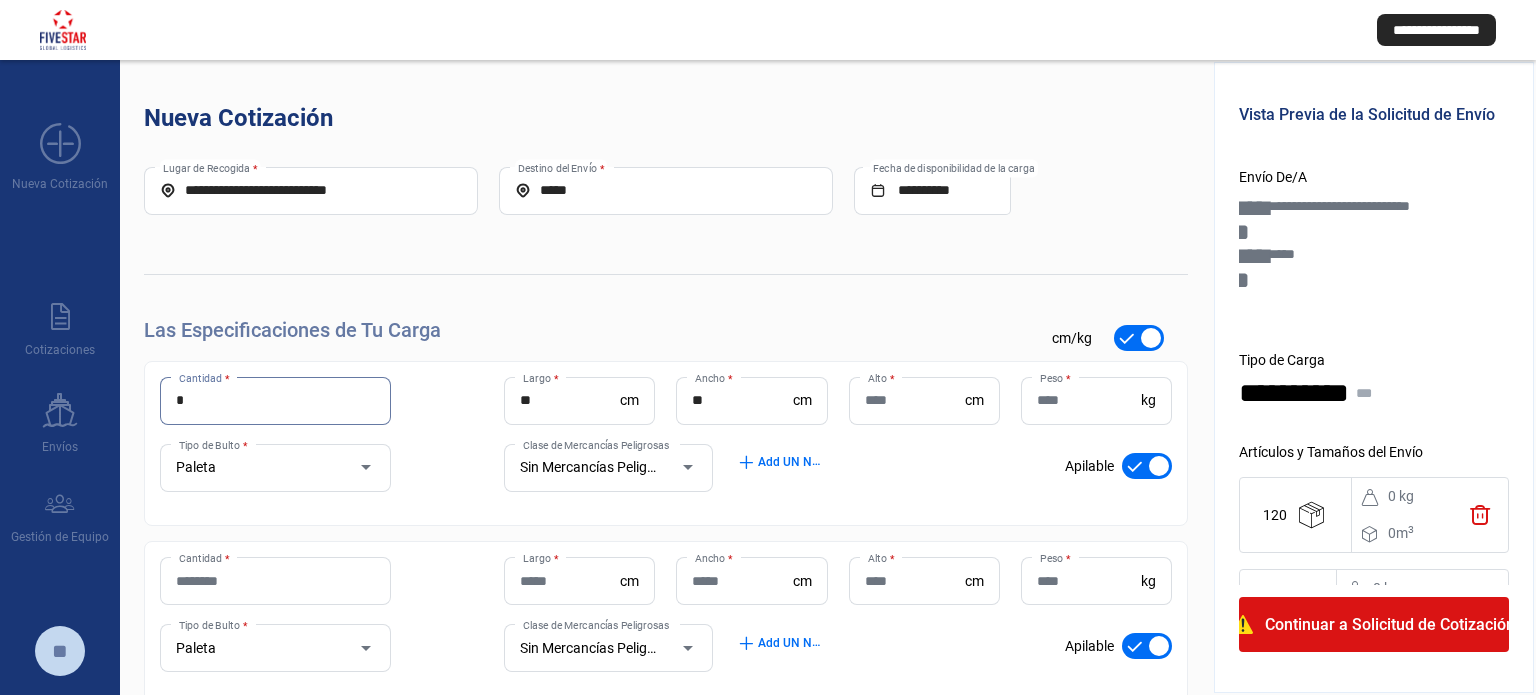 type on "*" 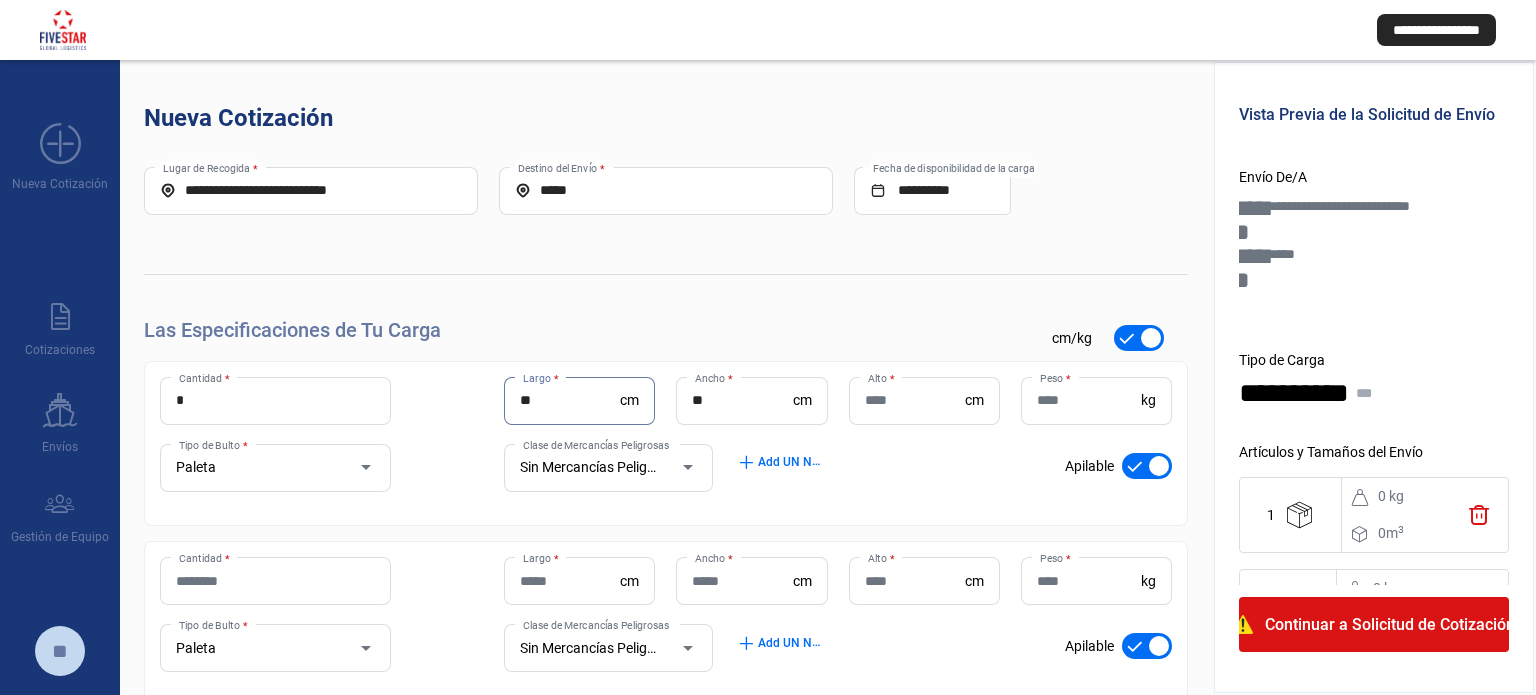 drag, startPoint x: 572, startPoint y: 403, endPoint x: 369, endPoint y: 344, distance: 211.4001 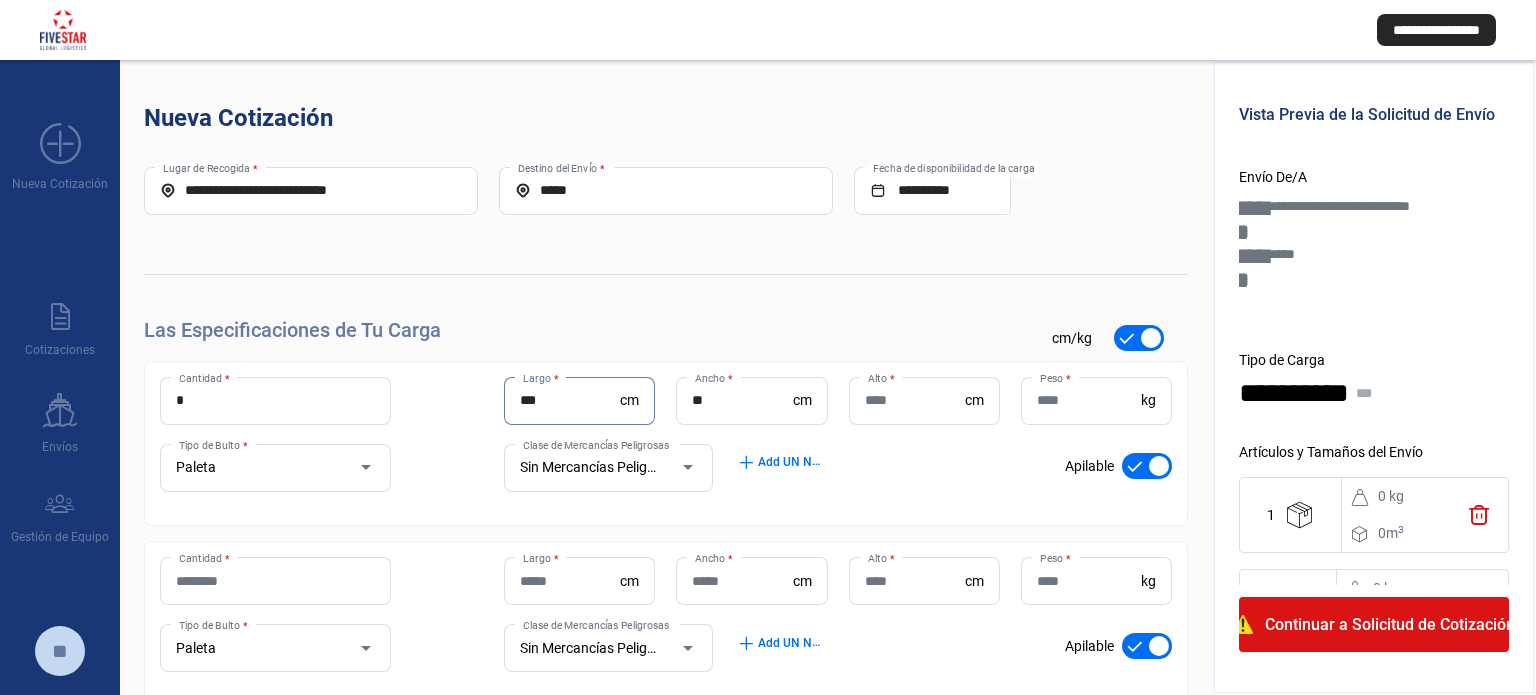 type on "***" 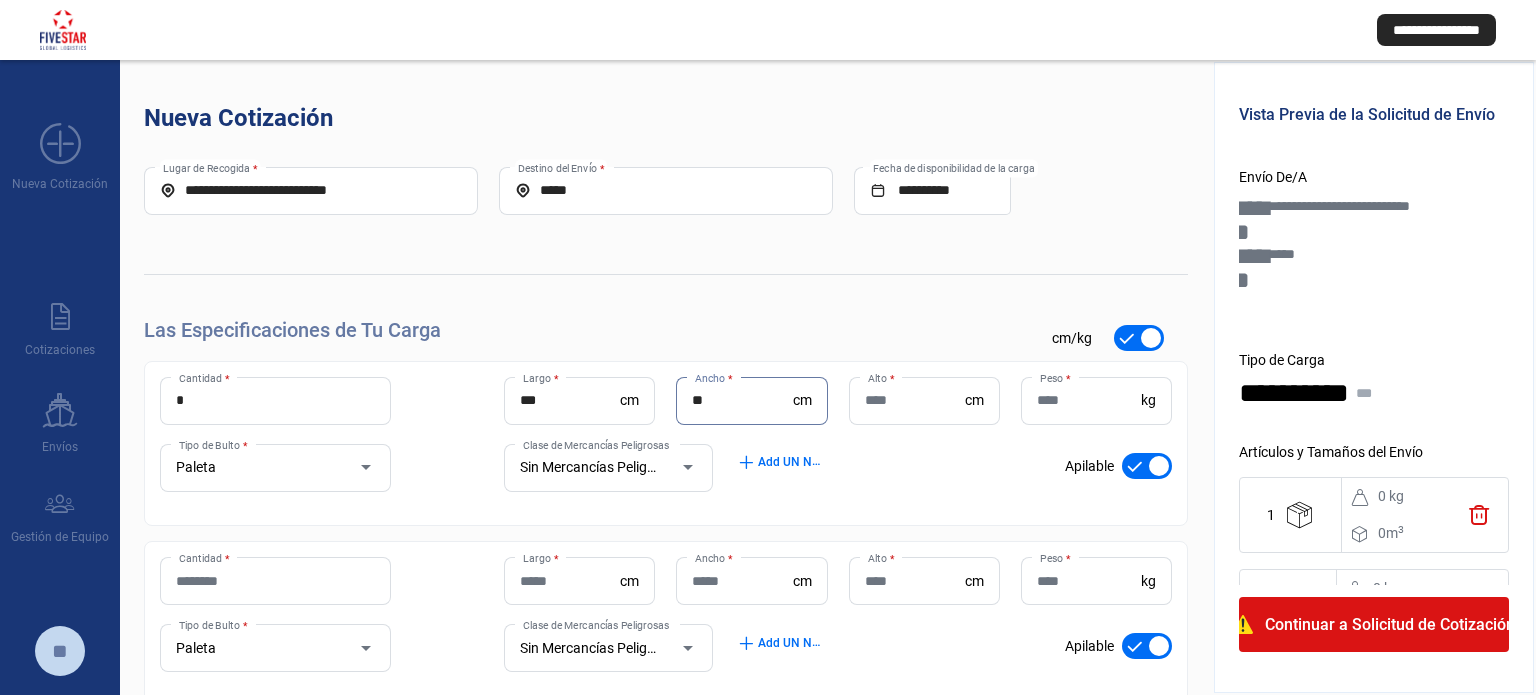 type on "**" 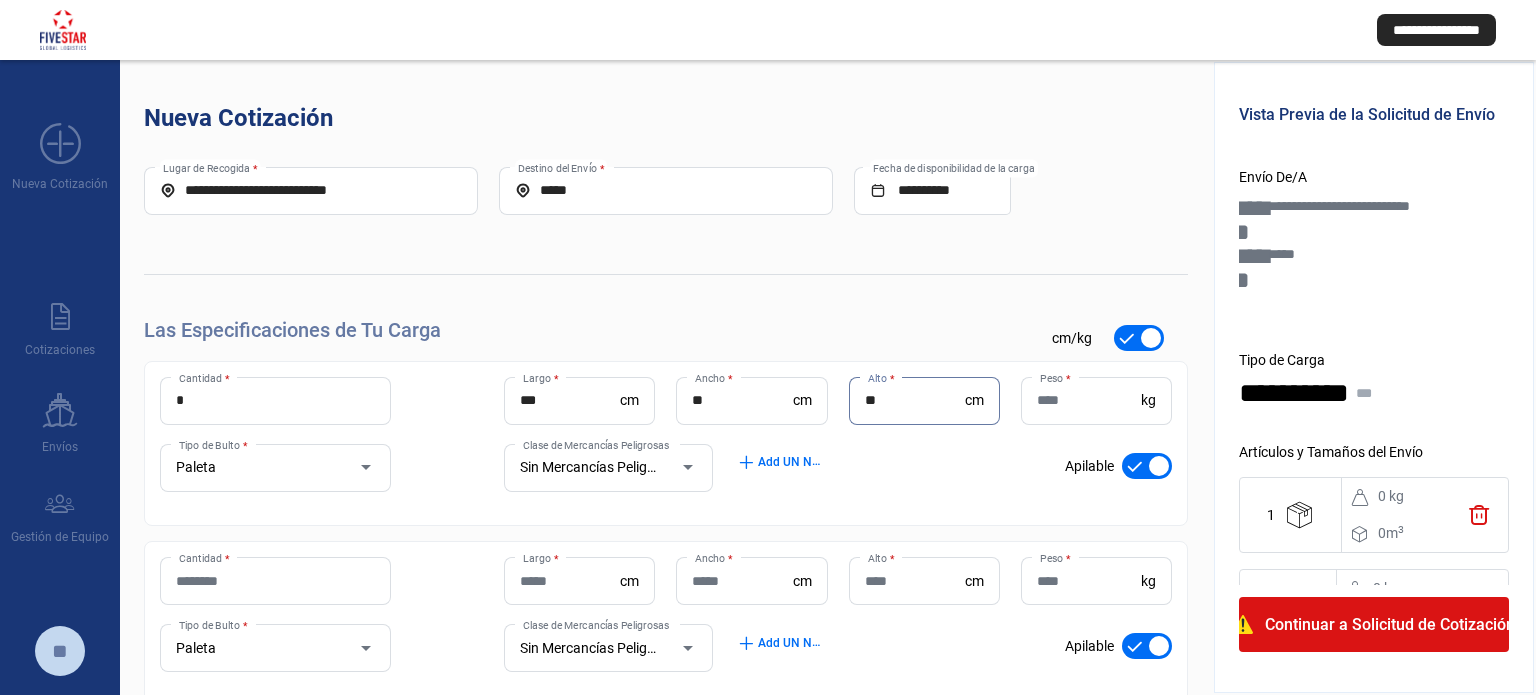 type on "**" 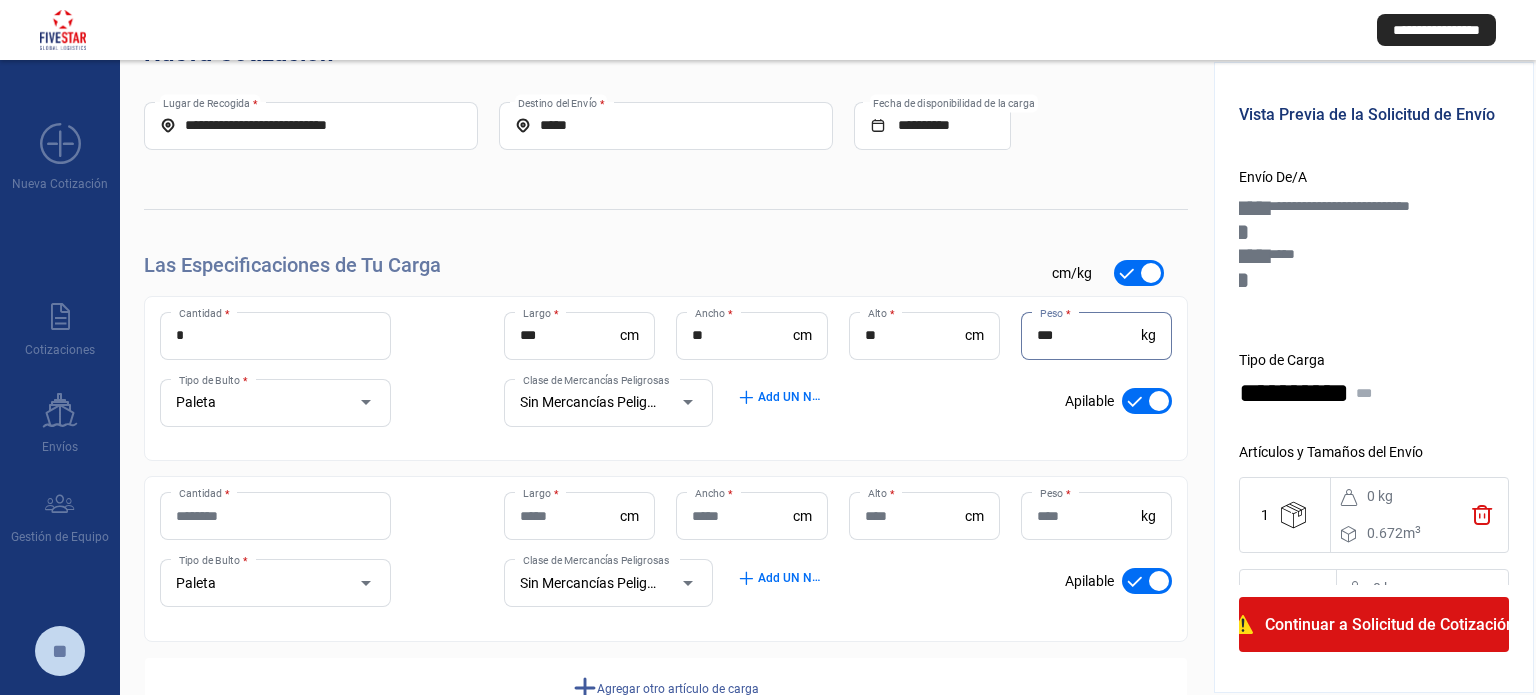 scroll, scrollTop: 100, scrollLeft: 0, axis: vertical 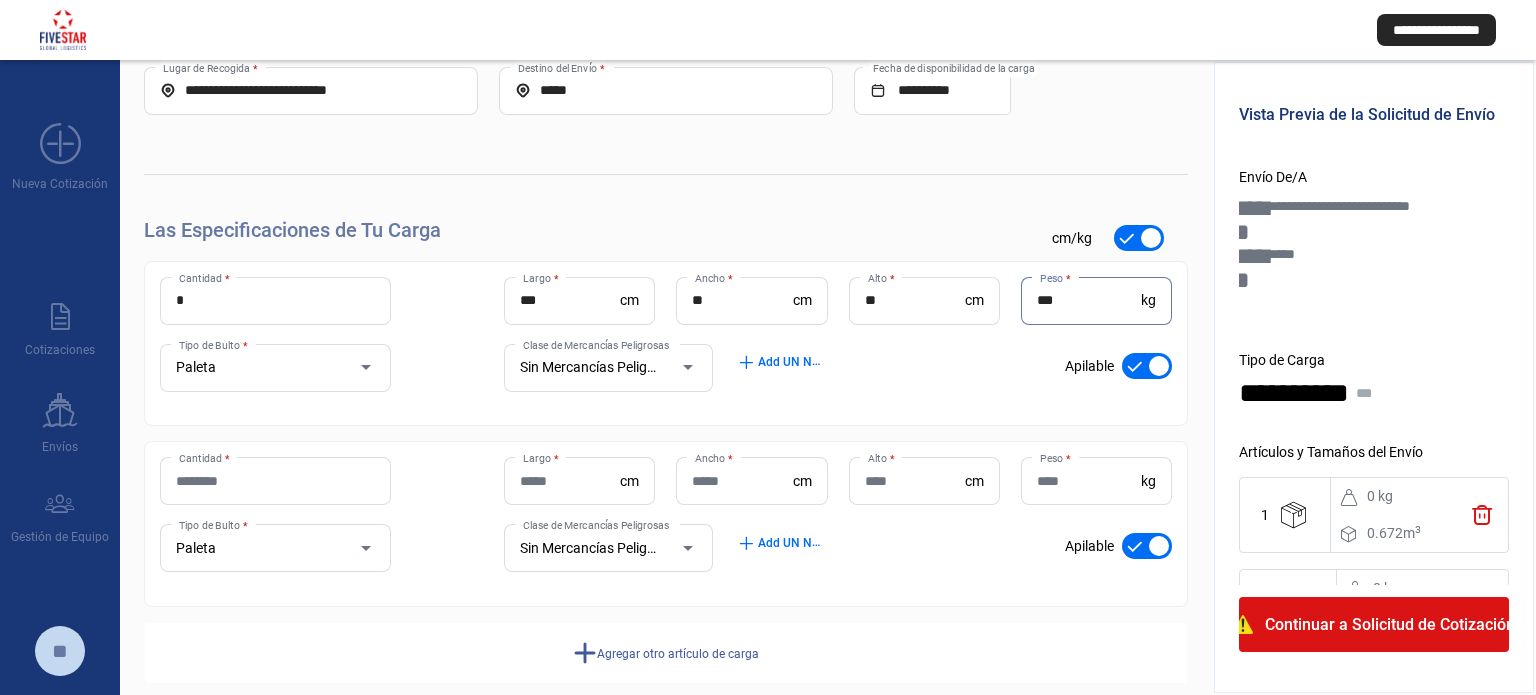 type on "***" 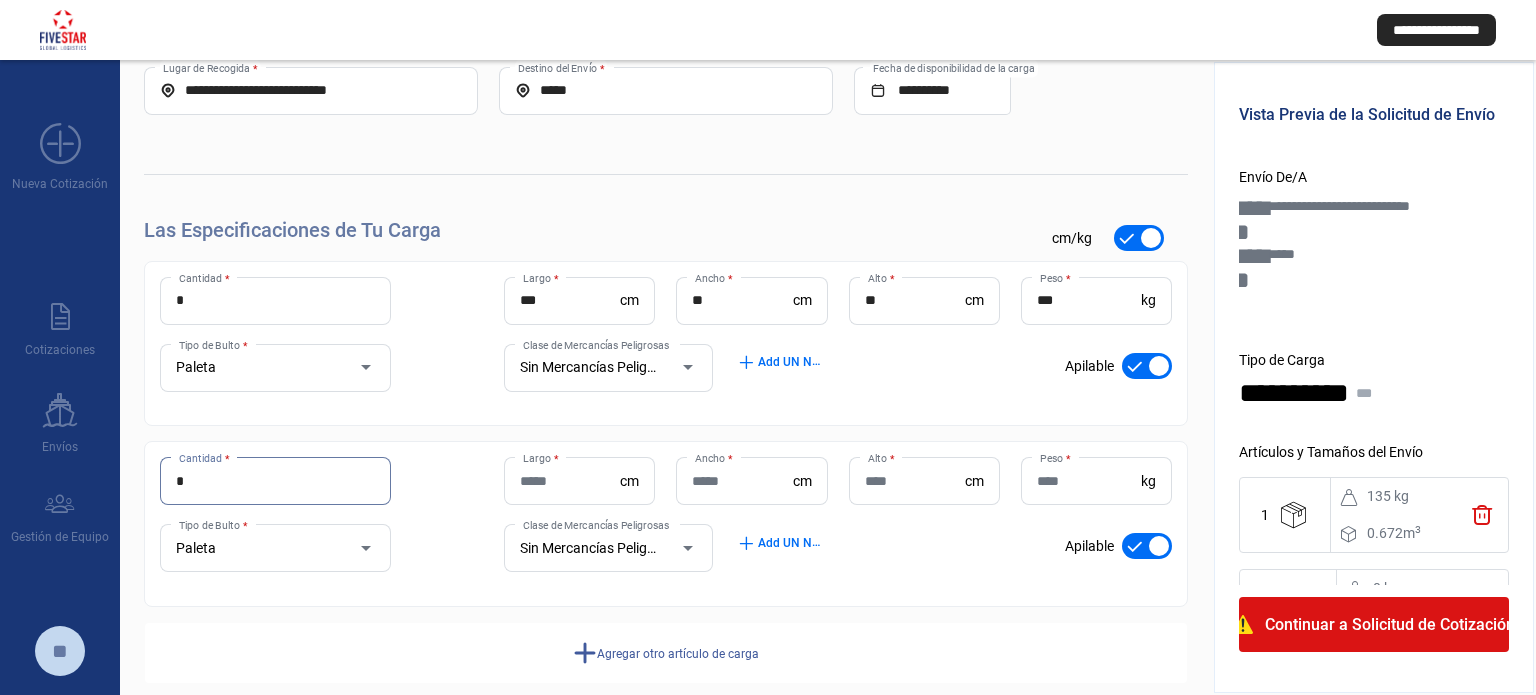 type on "*" 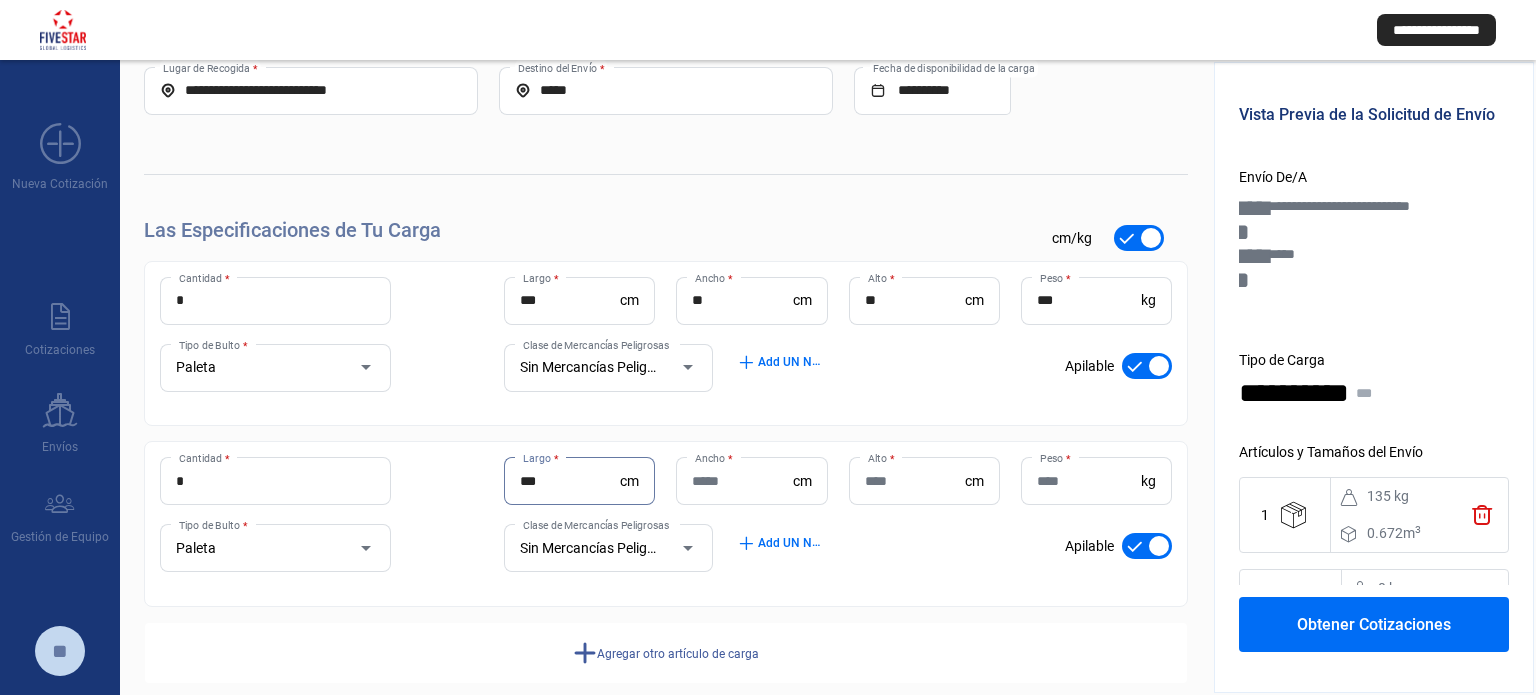 type on "***" 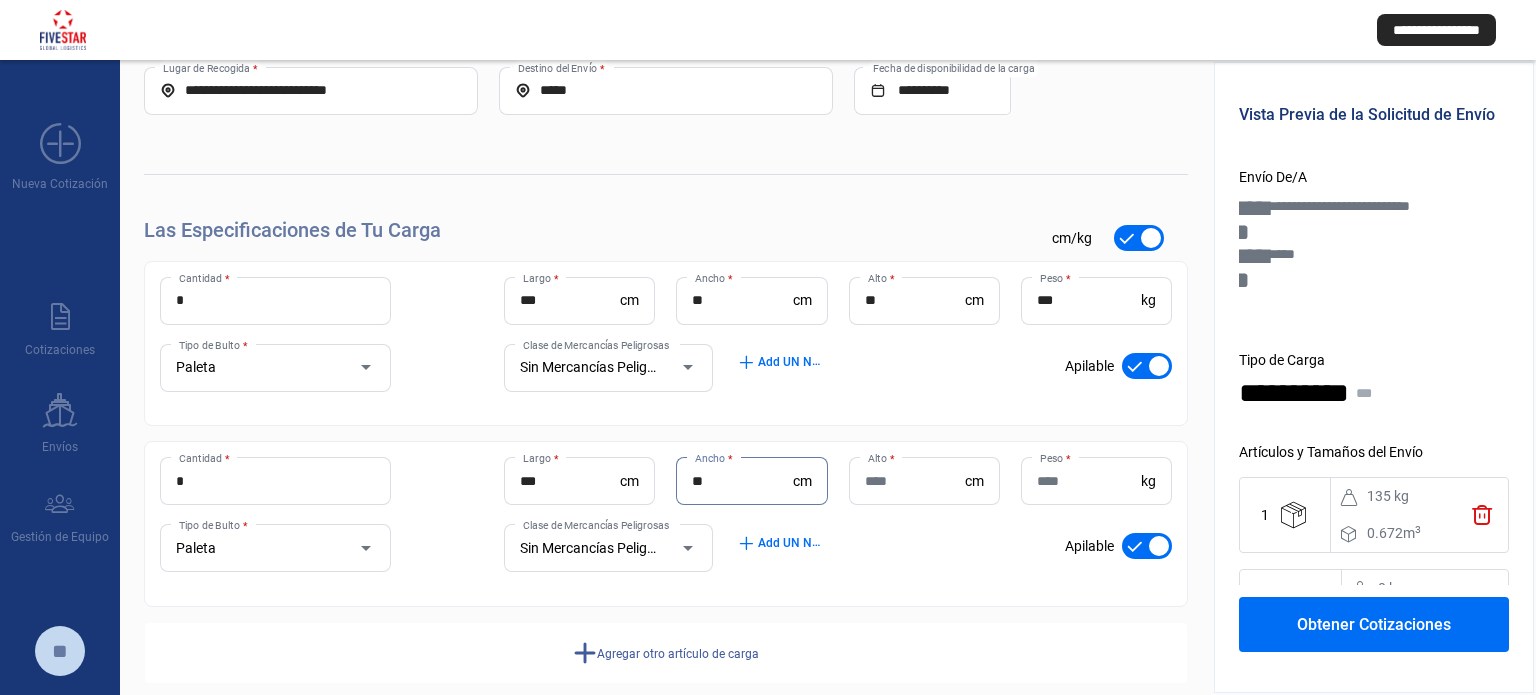 type on "**" 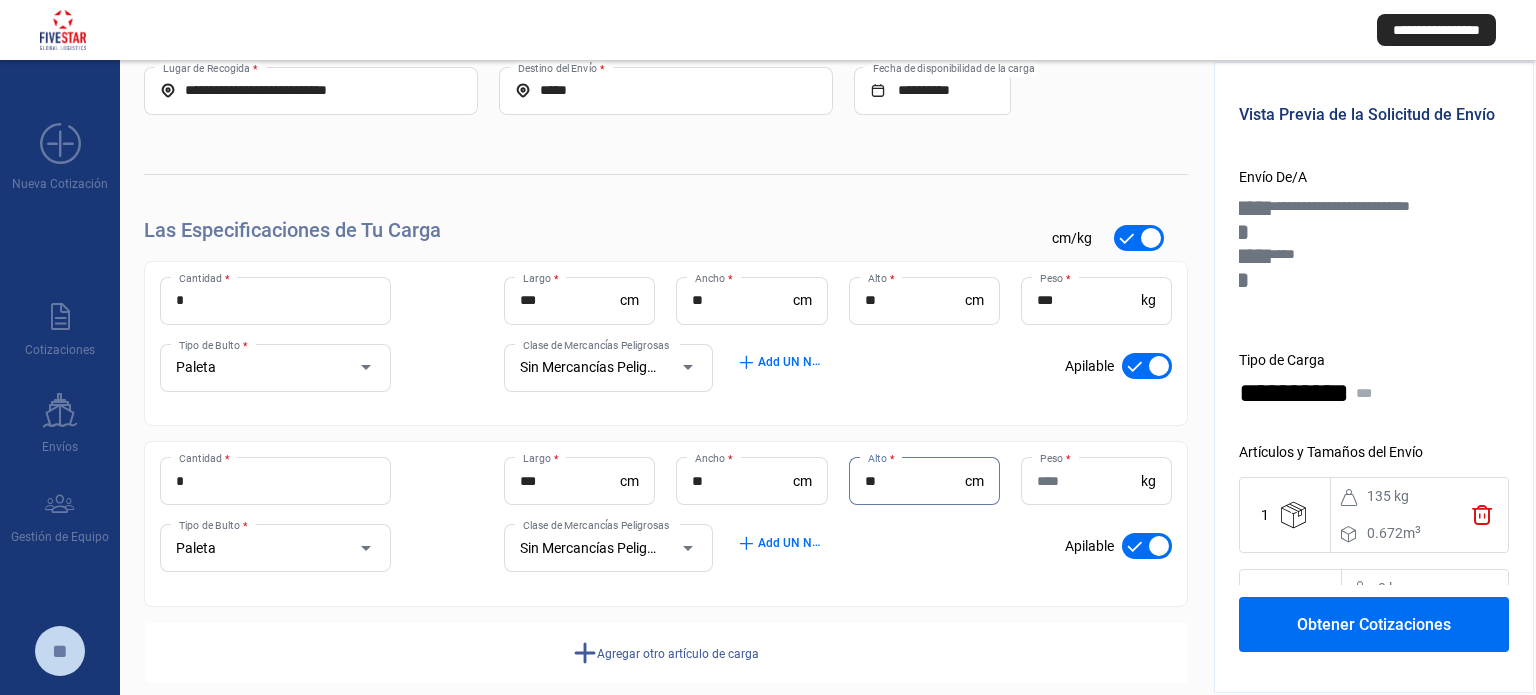 type on "**" 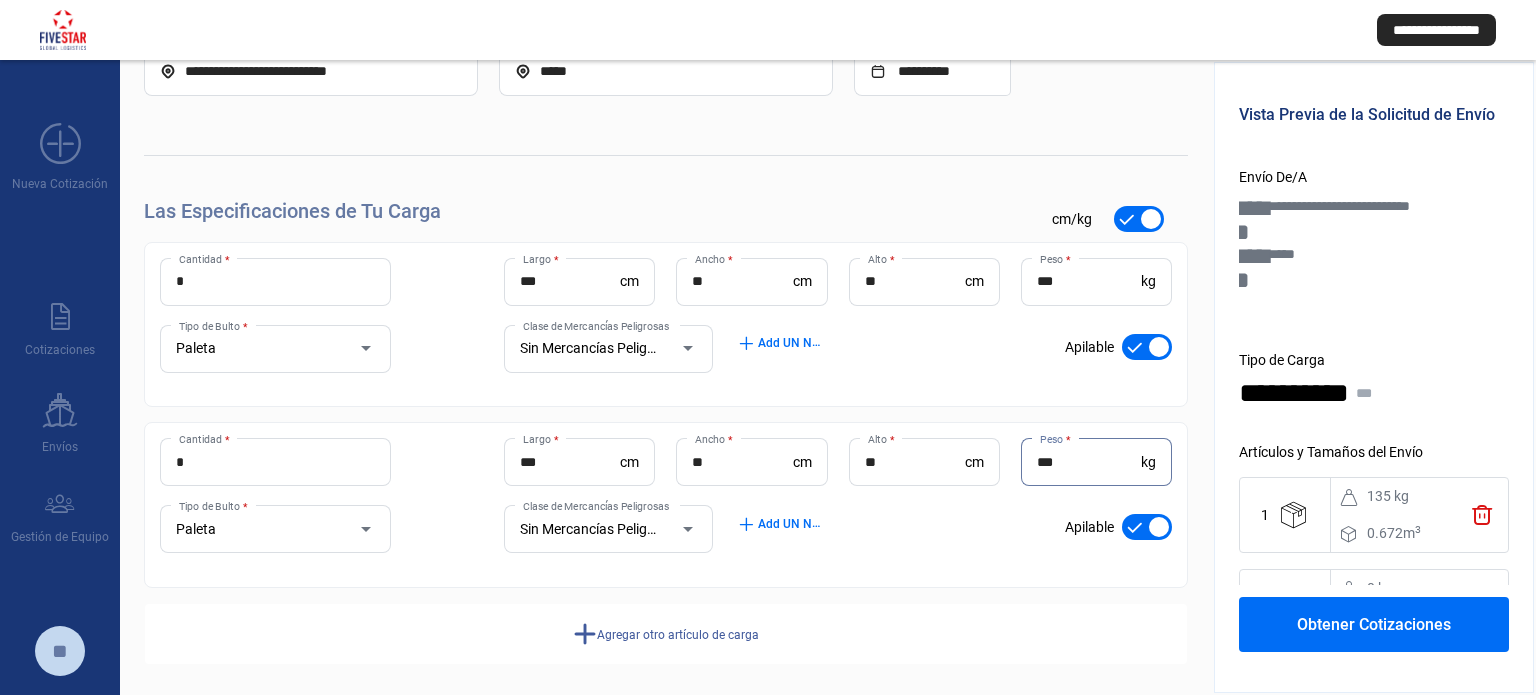 scroll, scrollTop: 128, scrollLeft: 0, axis: vertical 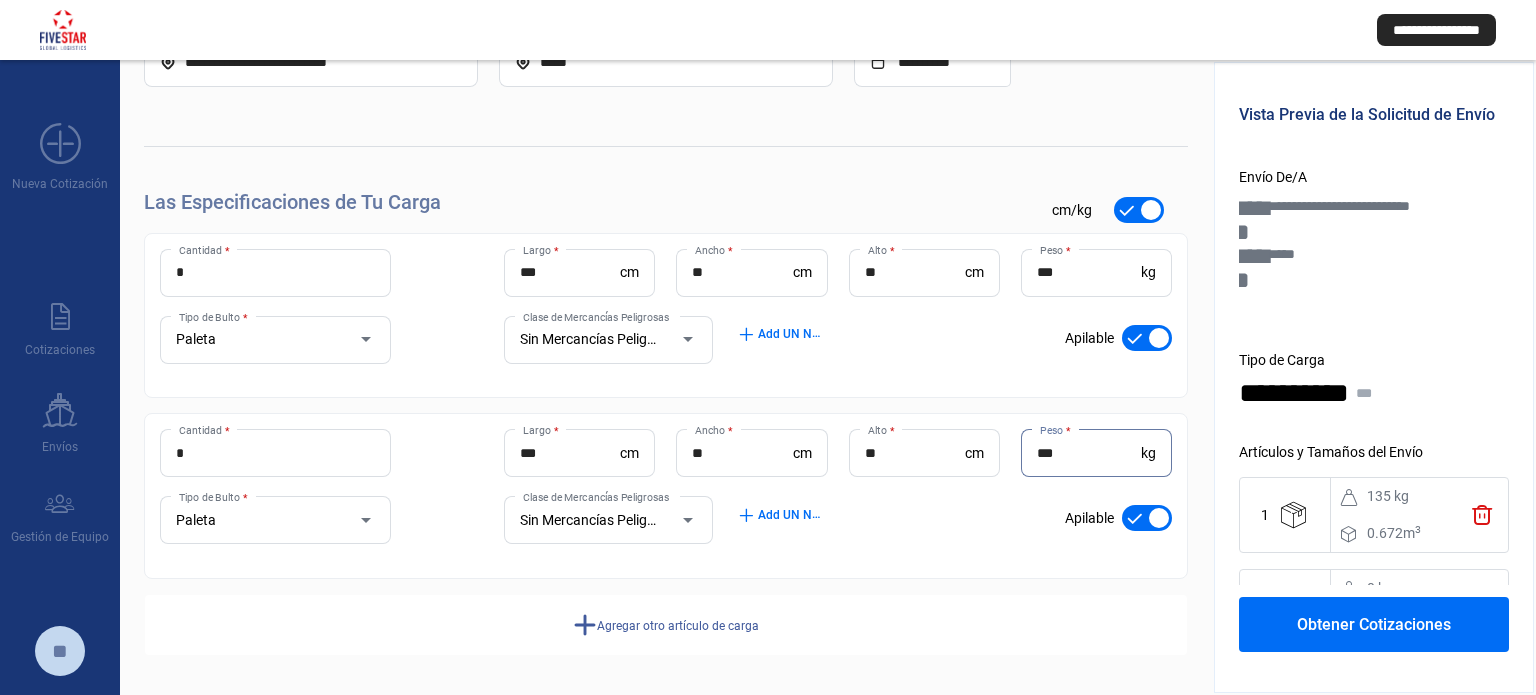 type on "***" 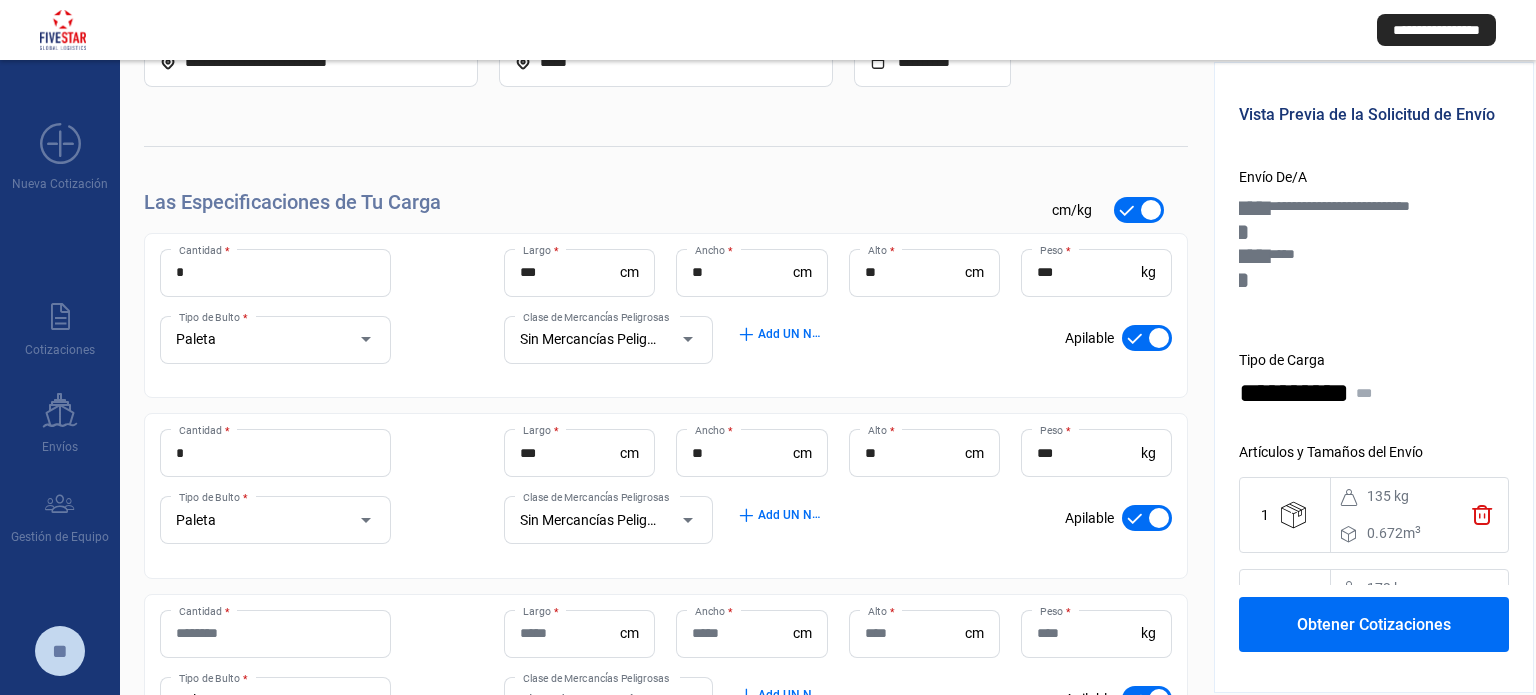 click on "Cantidad *" at bounding box center [275, 633] 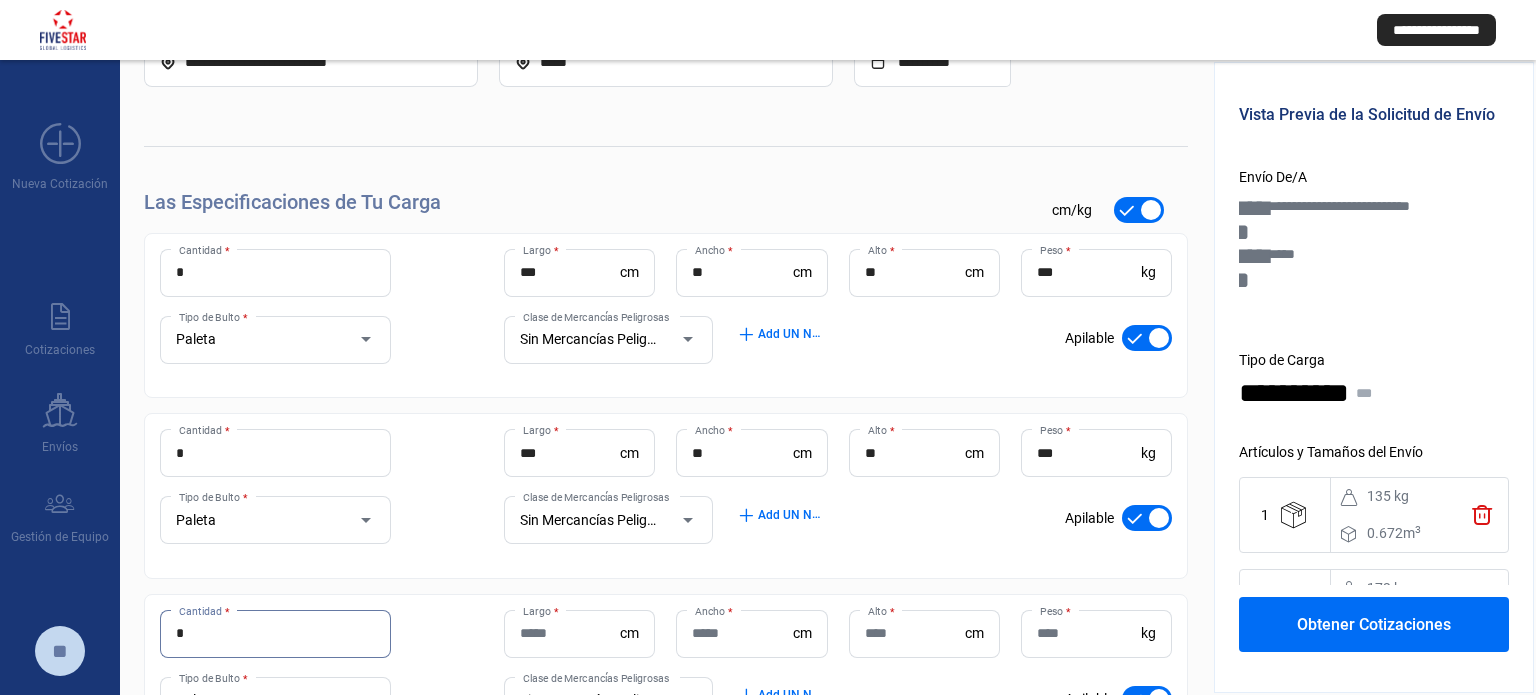 type on "*" 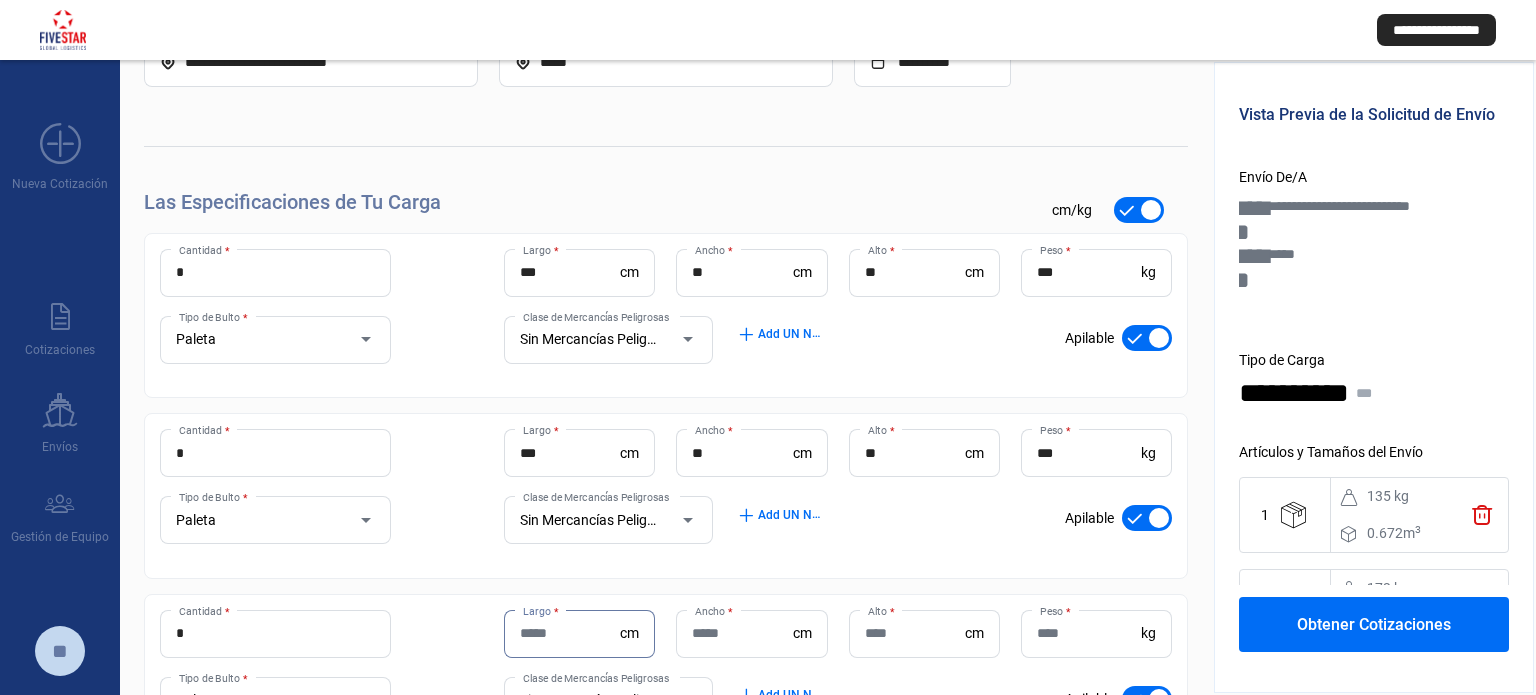 click on "Largo  *" at bounding box center [570, 633] 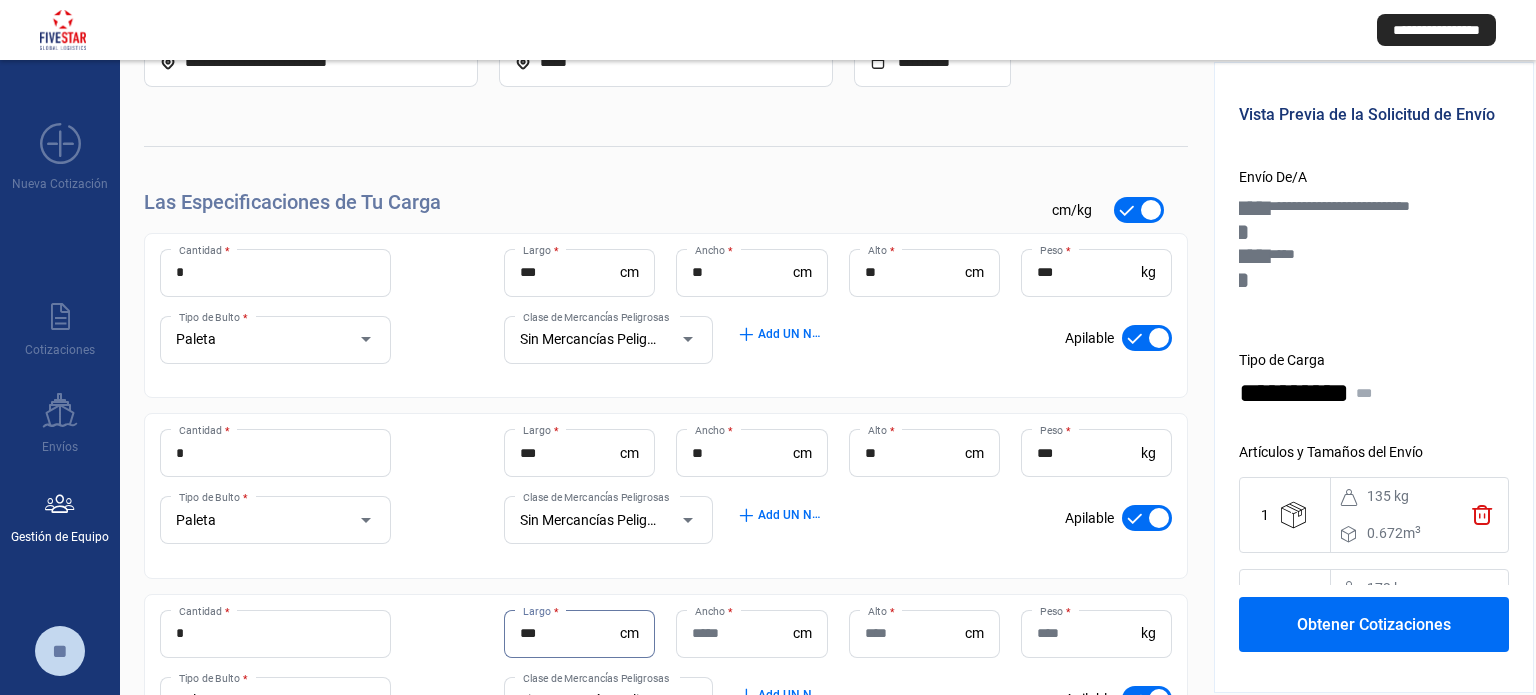 type on "***" 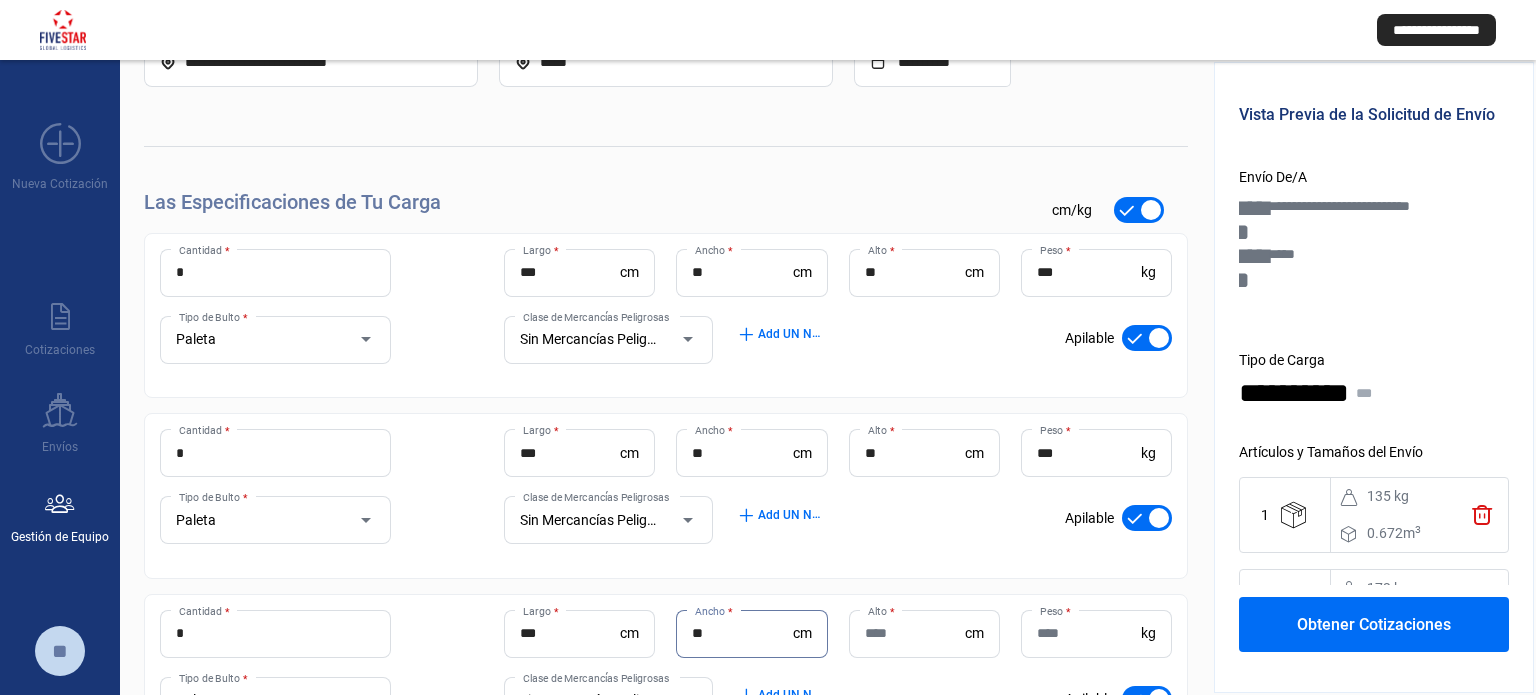 type on "**" 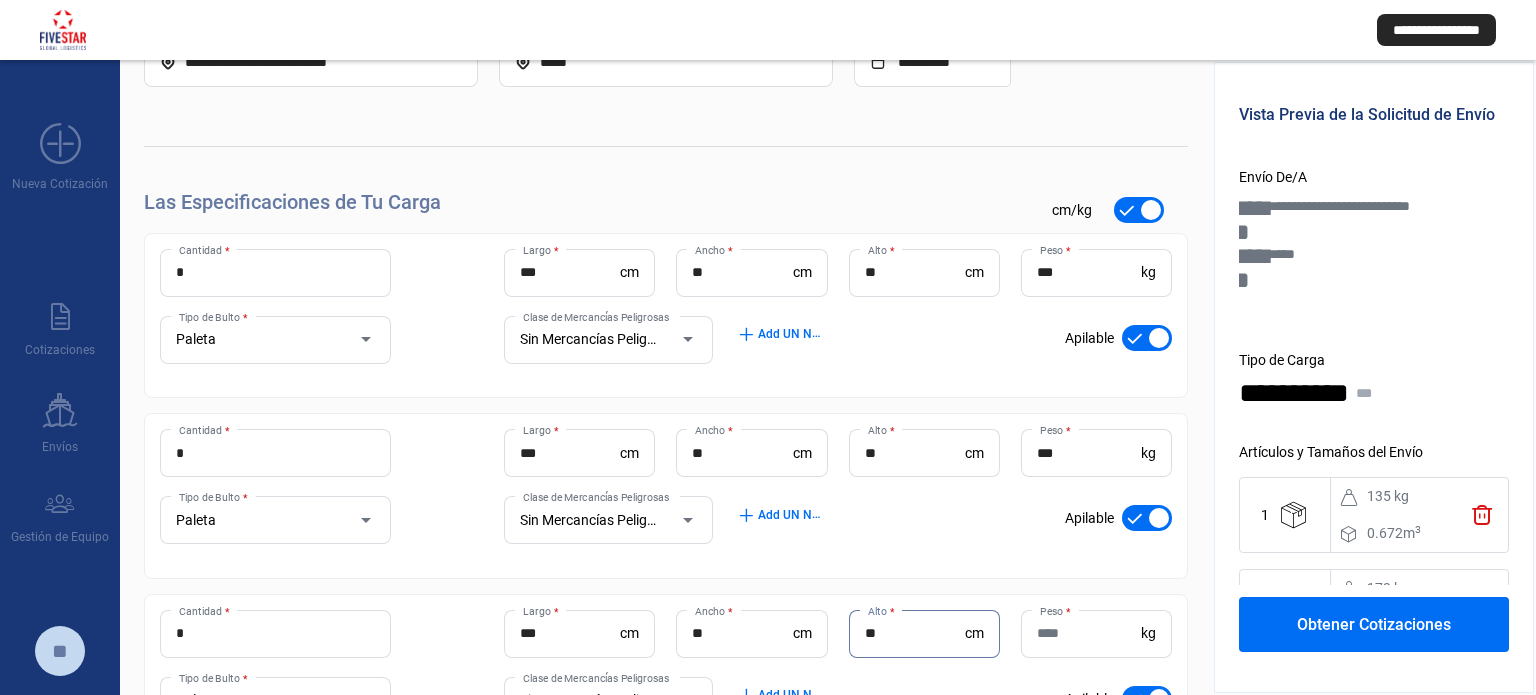 type on "**" 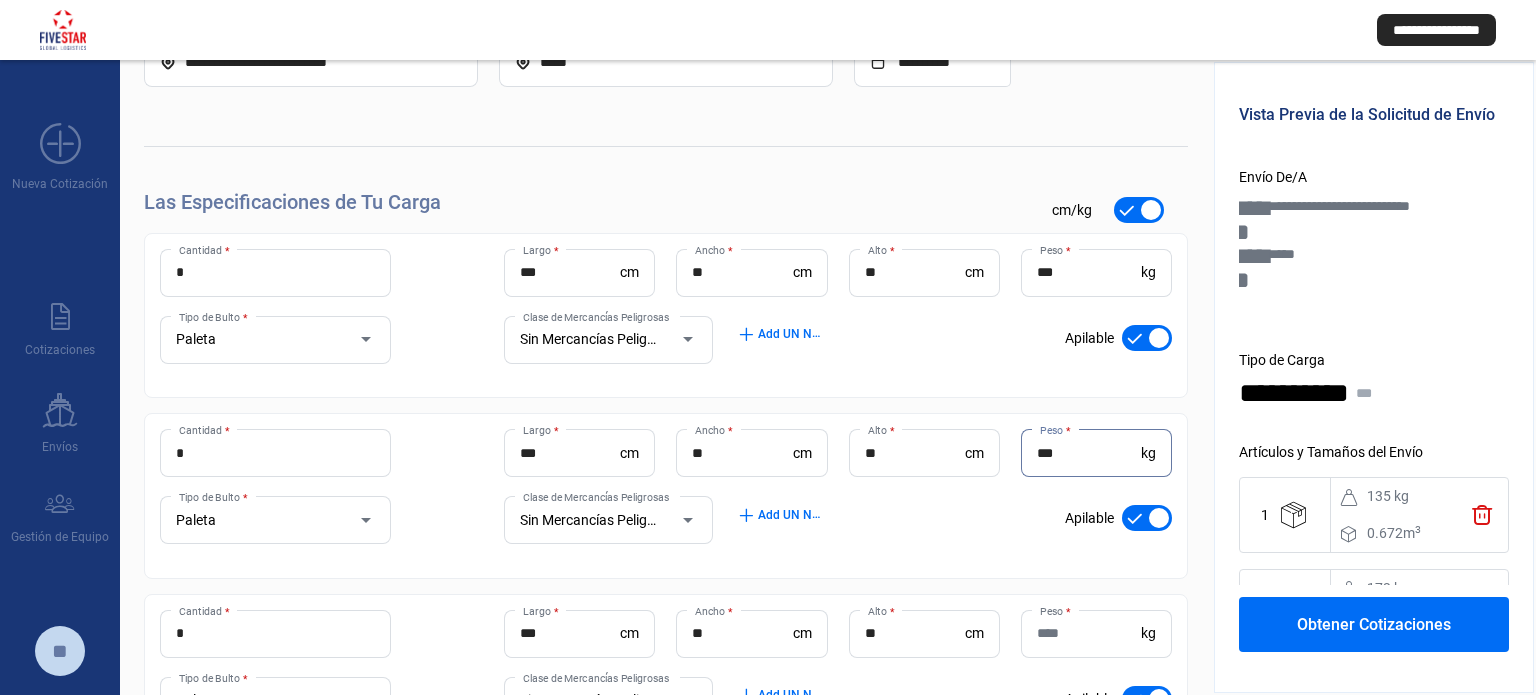 drag, startPoint x: 1091, startPoint y: 443, endPoint x: 892, endPoint y: 420, distance: 200.32474 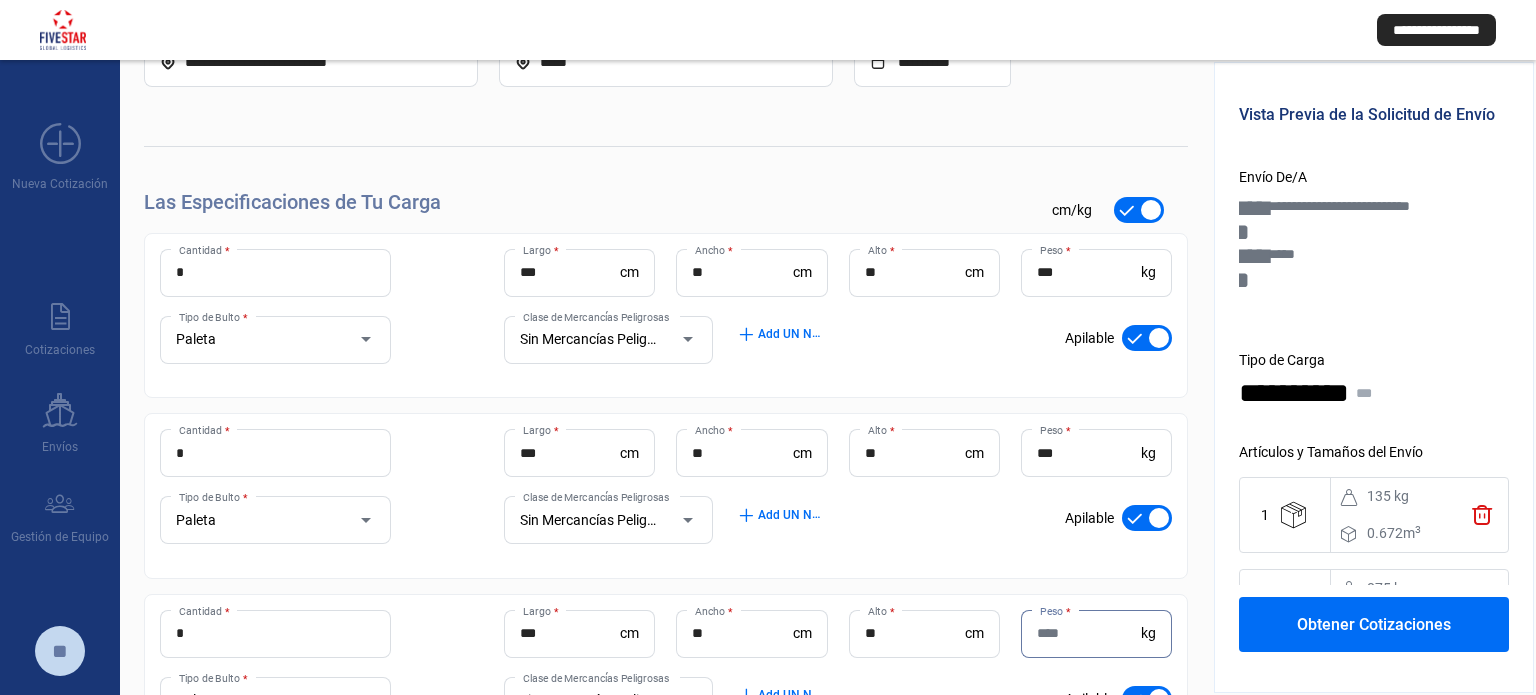 click on "Peso  *" at bounding box center [1089, 633] 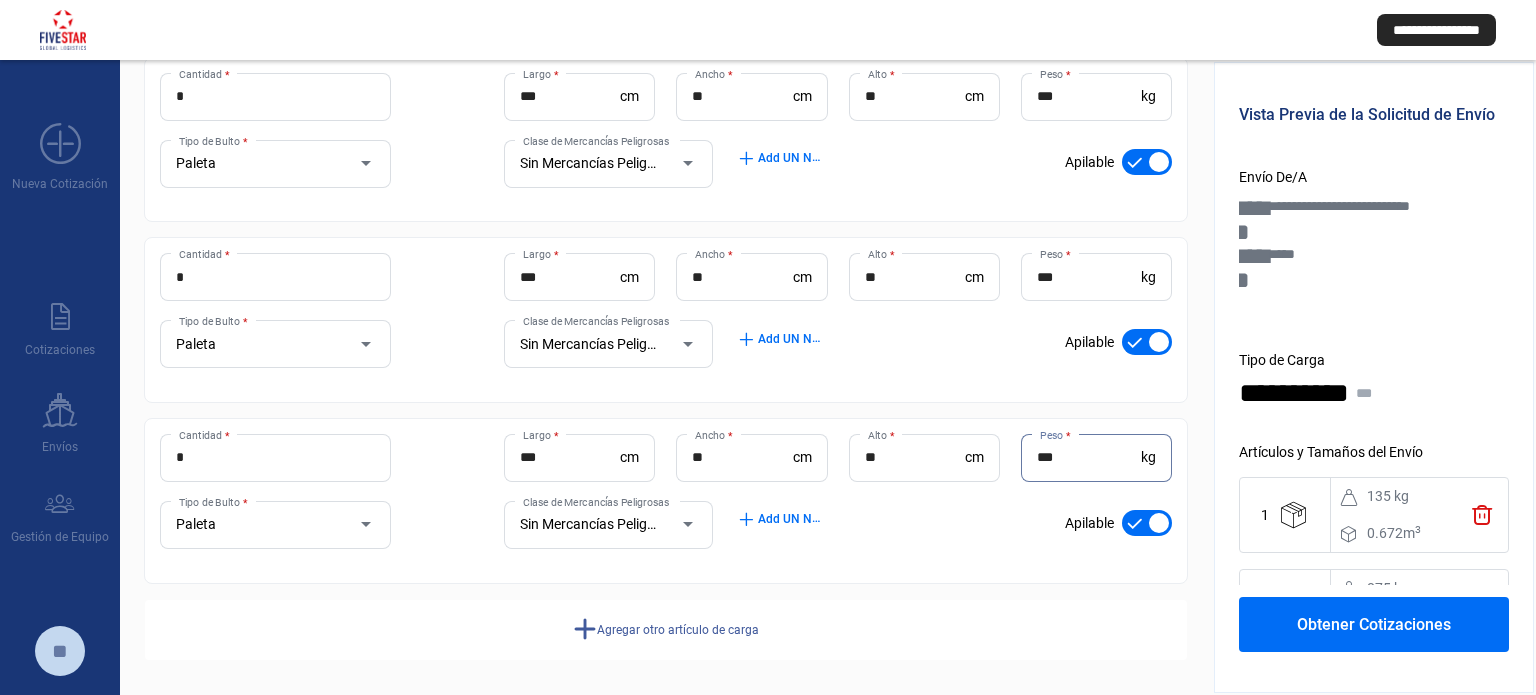 scroll, scrollTop: 308, scrollLeft: 0, axis: vertical 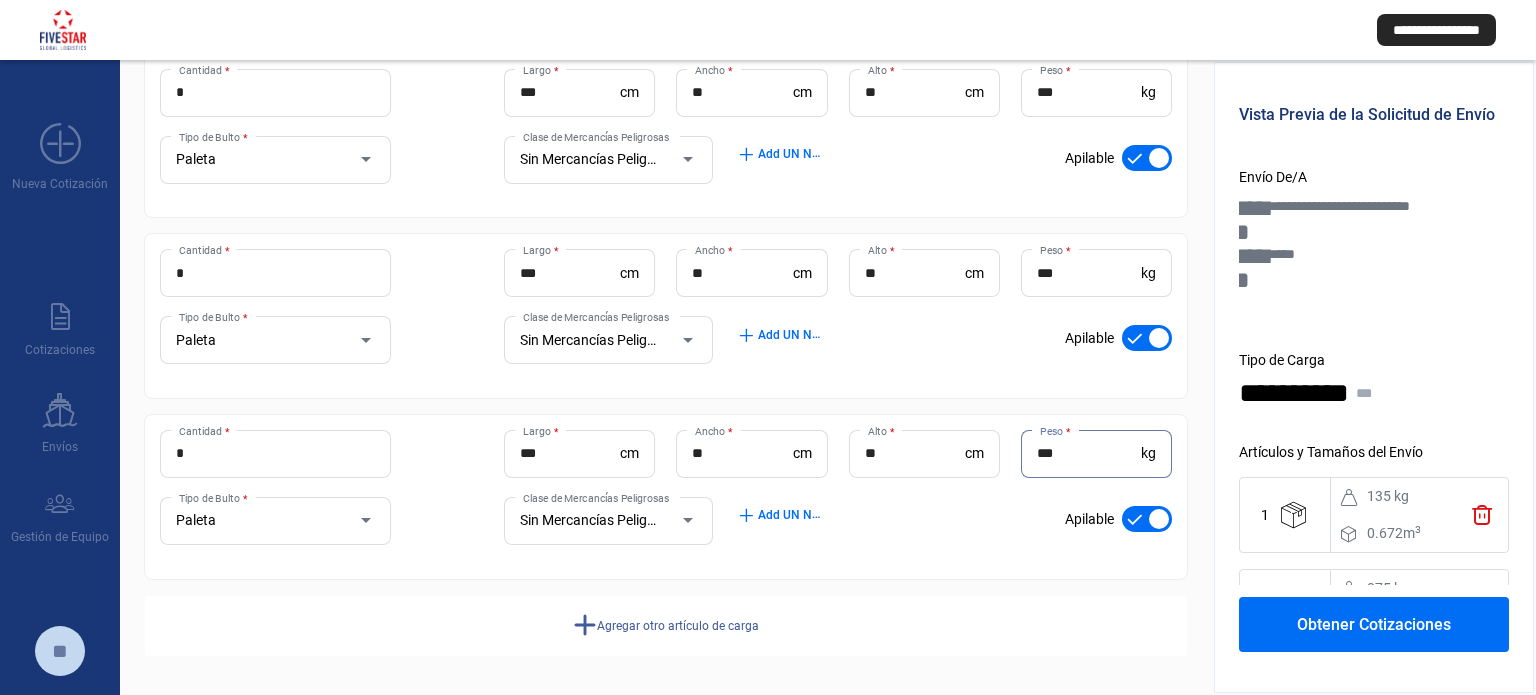 type on "***" 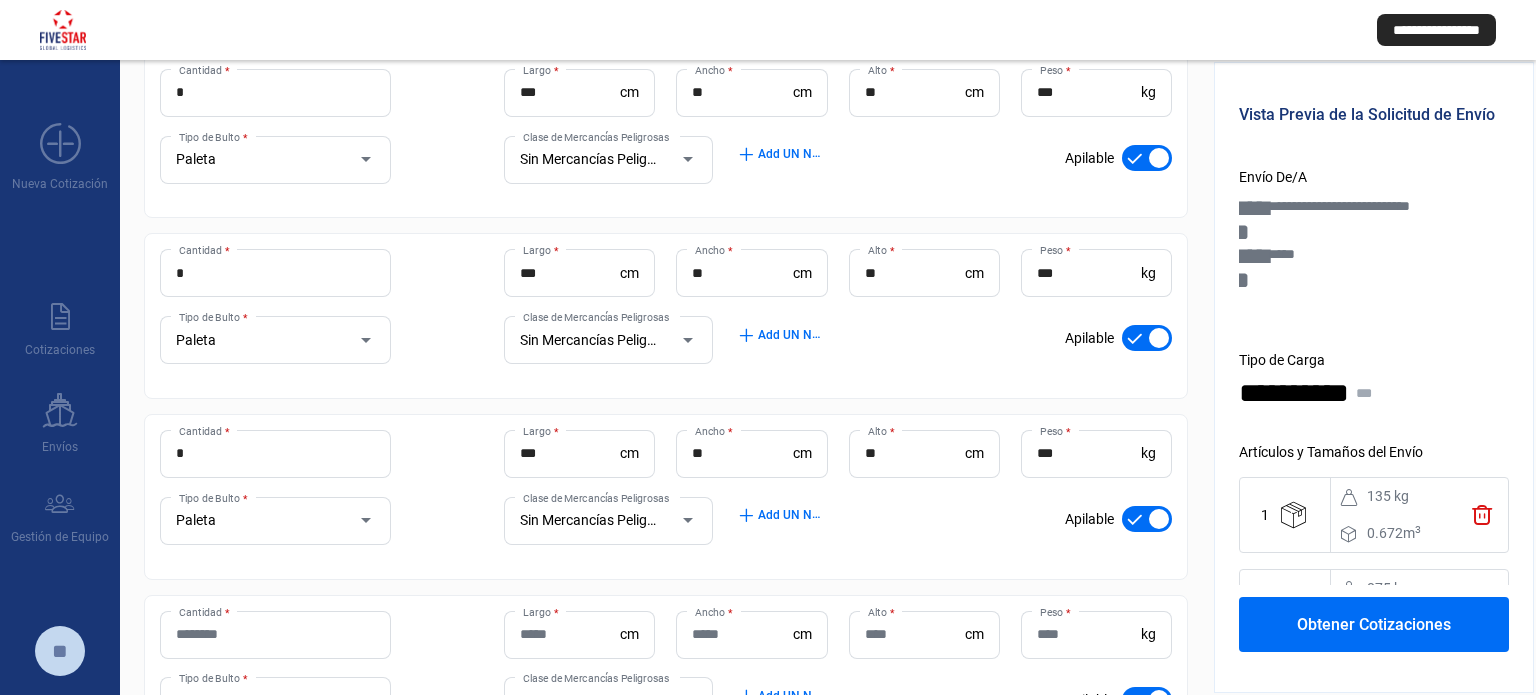 click on "Cantidad *" at bounding box center (275, 634) 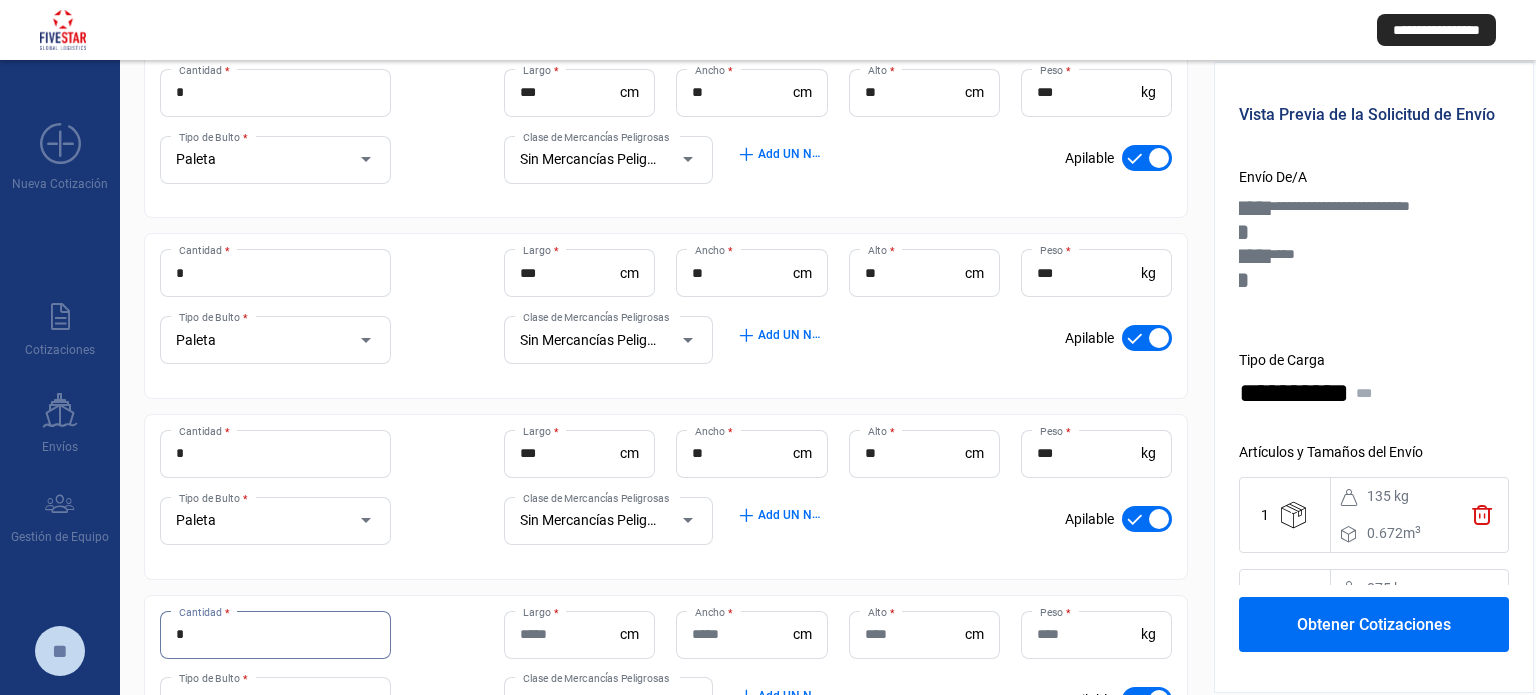 type on "*" 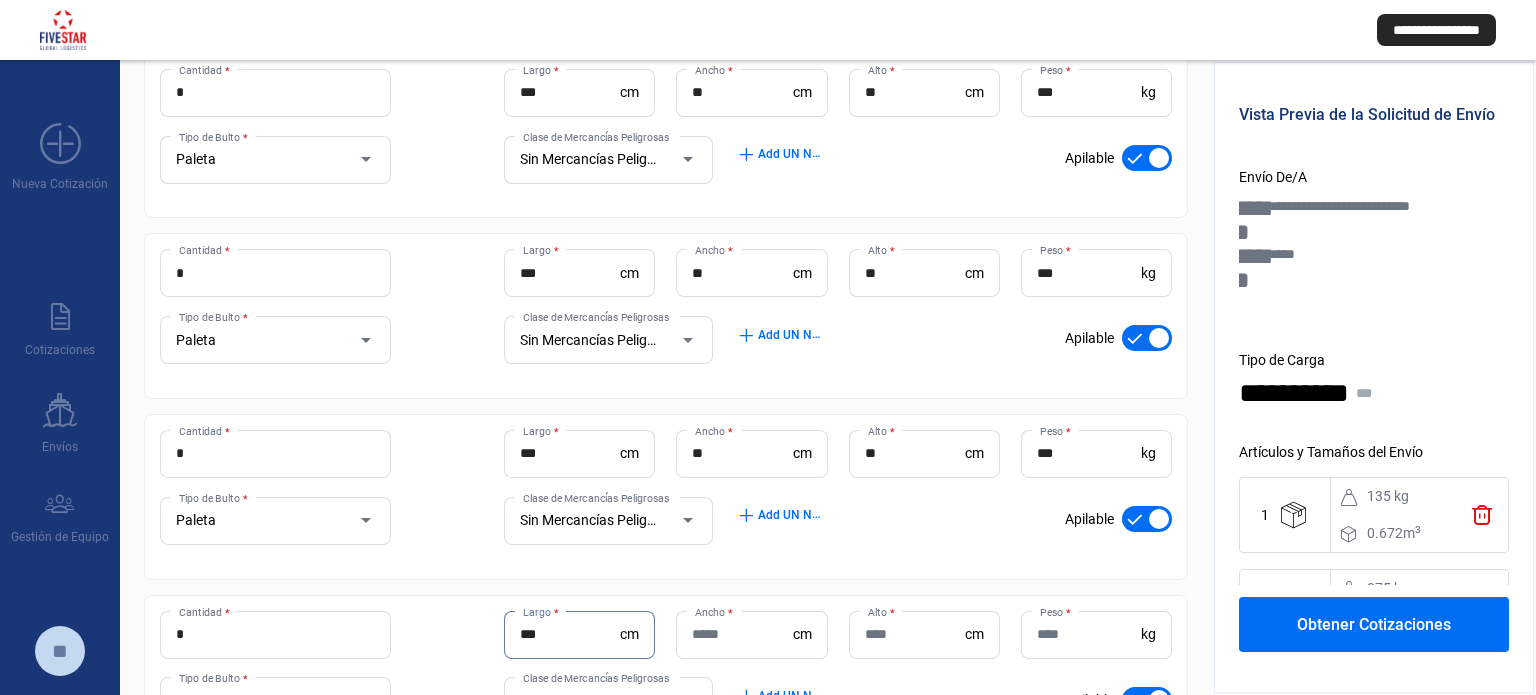 type on "***" 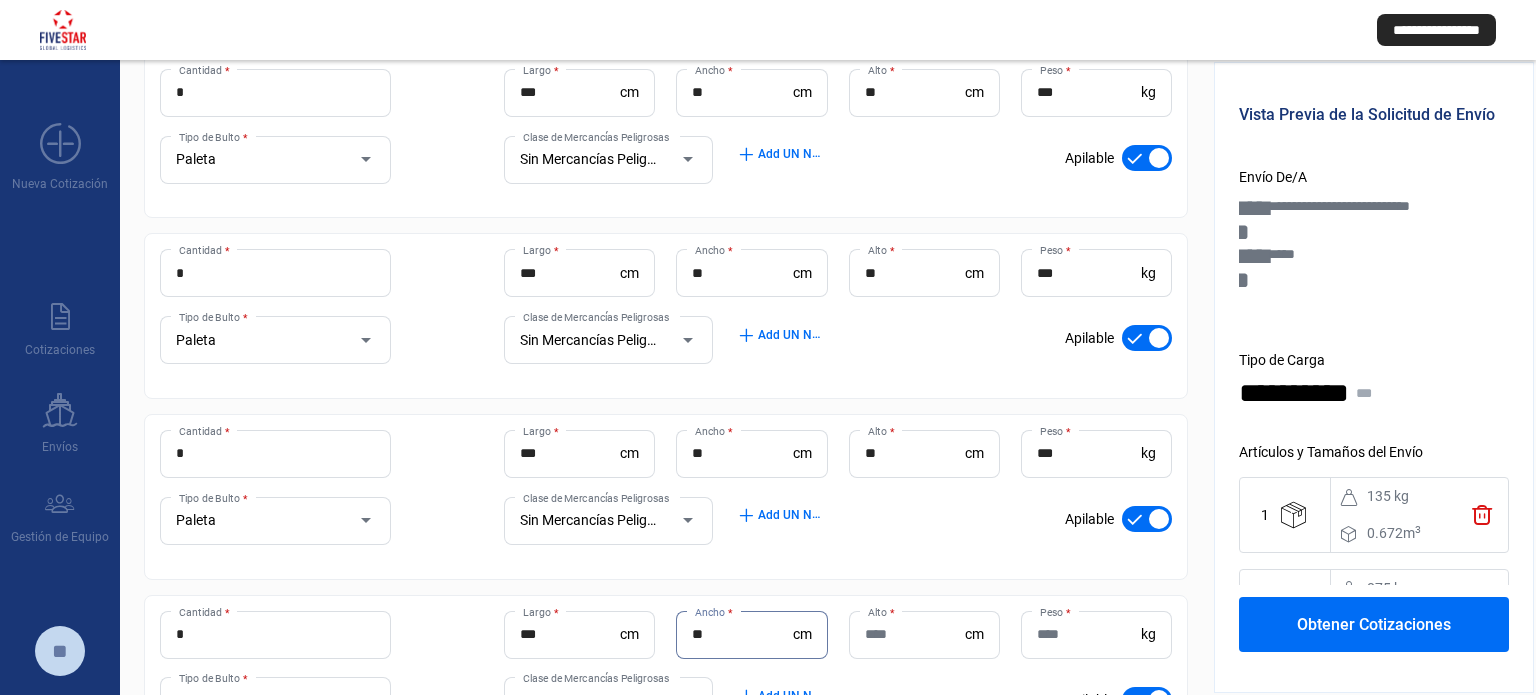 type on "**" 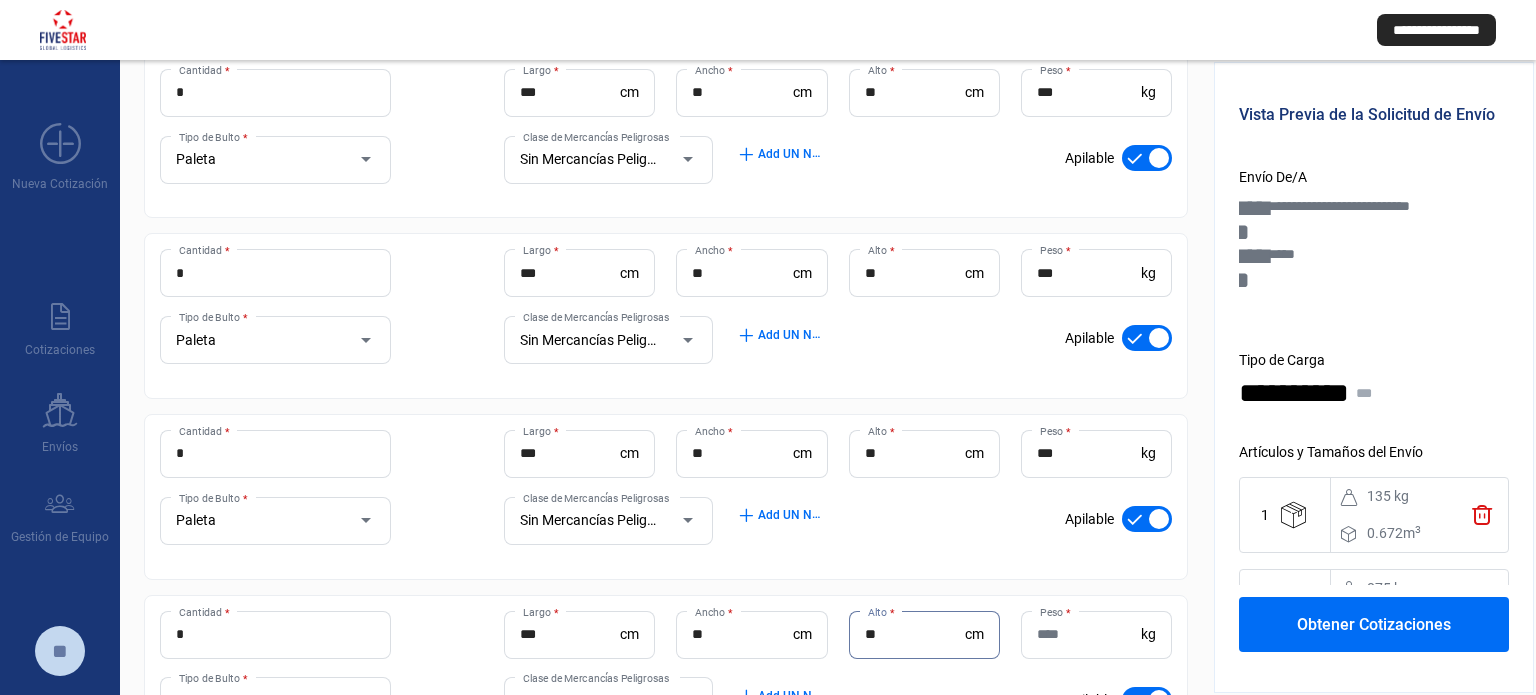 type on "**" 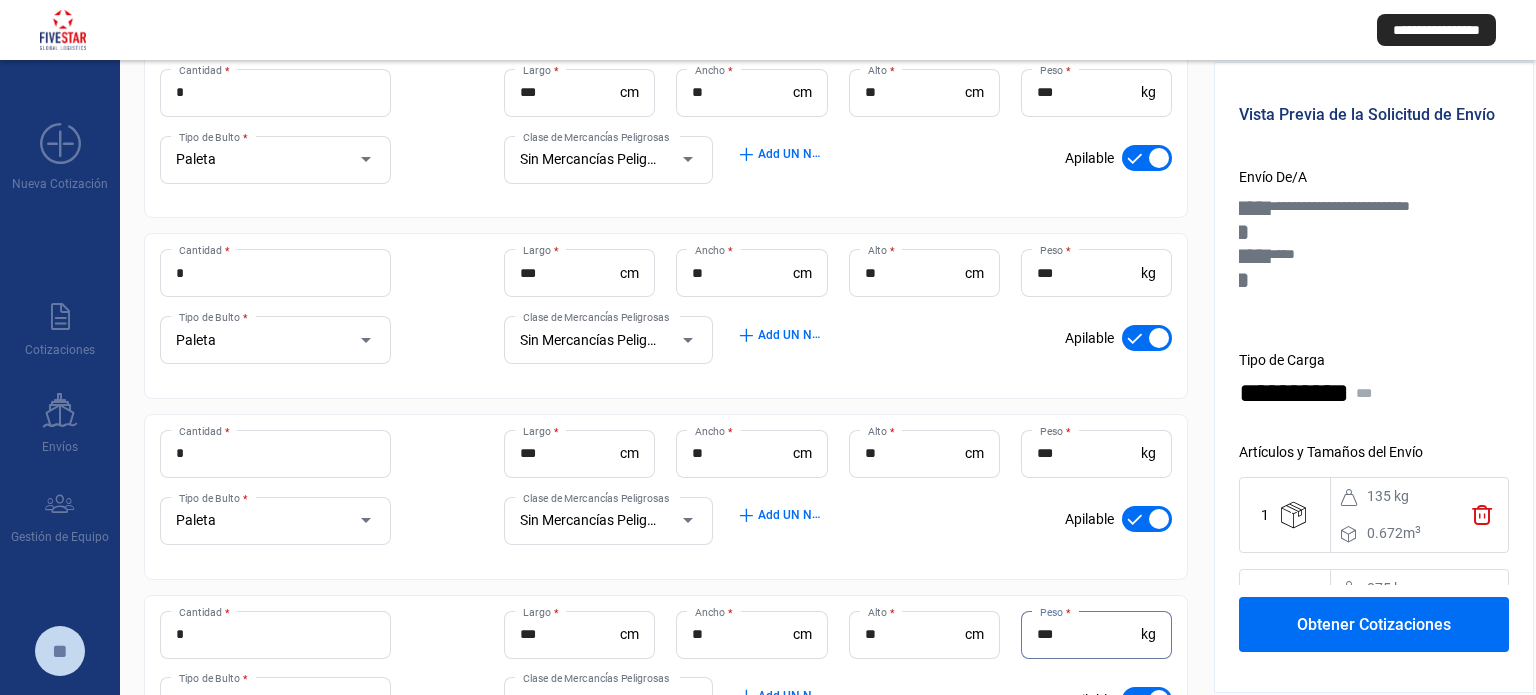 scroll, scrollTop: 488, scrollLeft: 0, axis: vertical 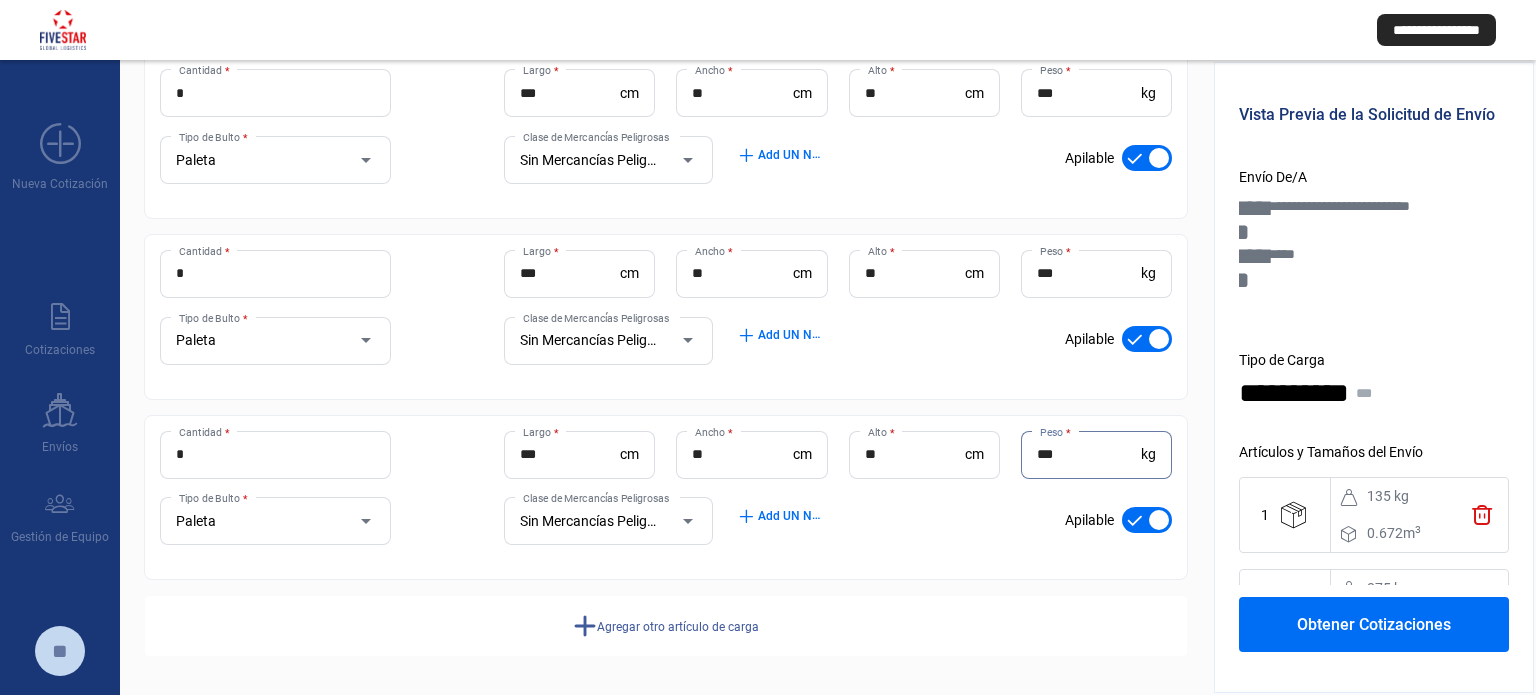type on "***" 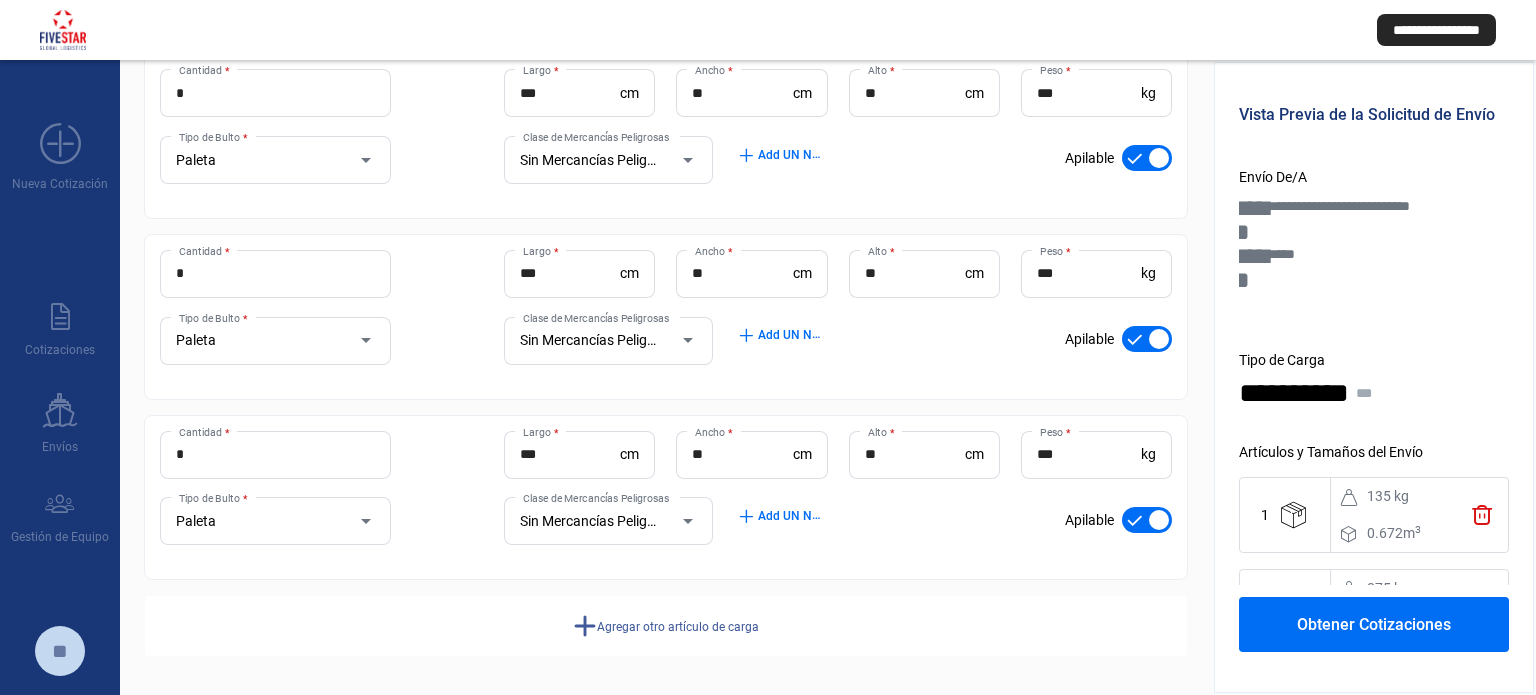 click on "Agregar otro artículo de carga" 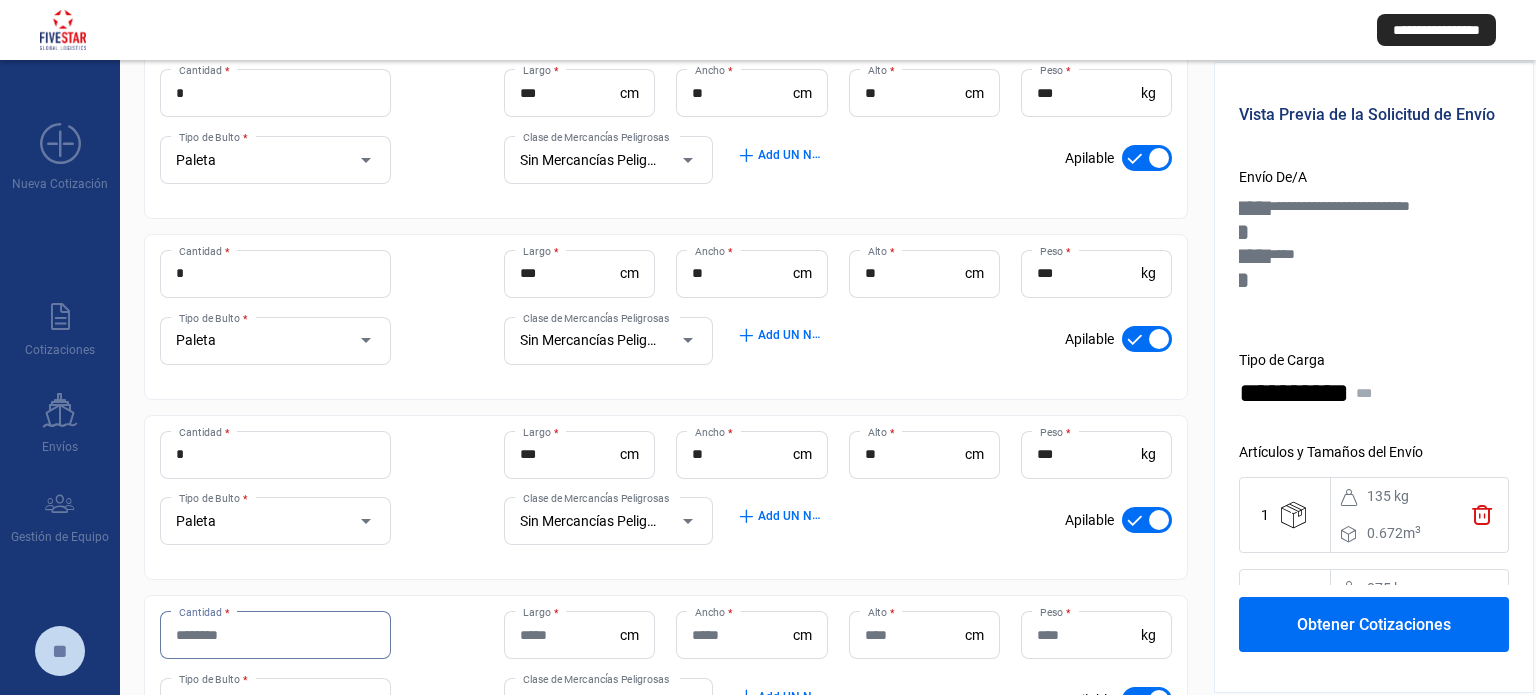click on "Cantidad *" at bounding box center (275, 635) 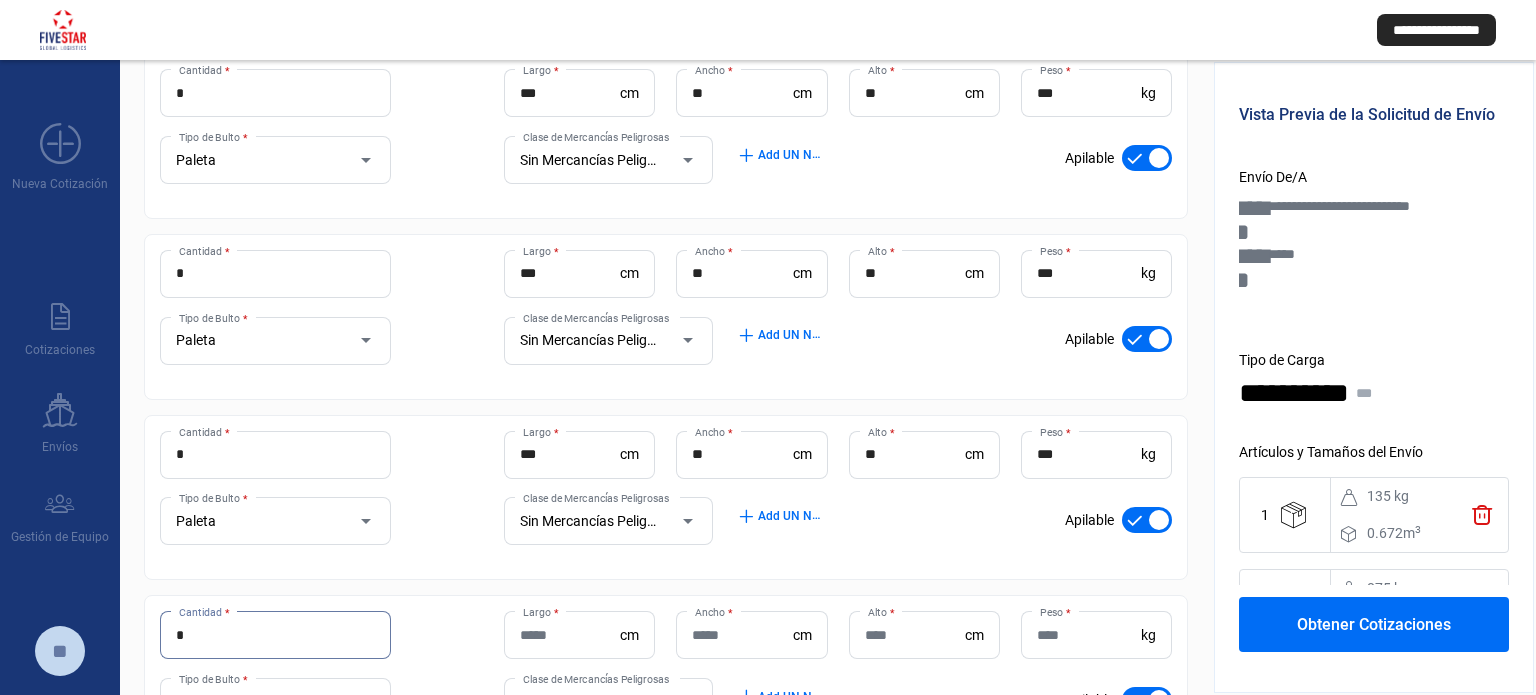 type on "*" 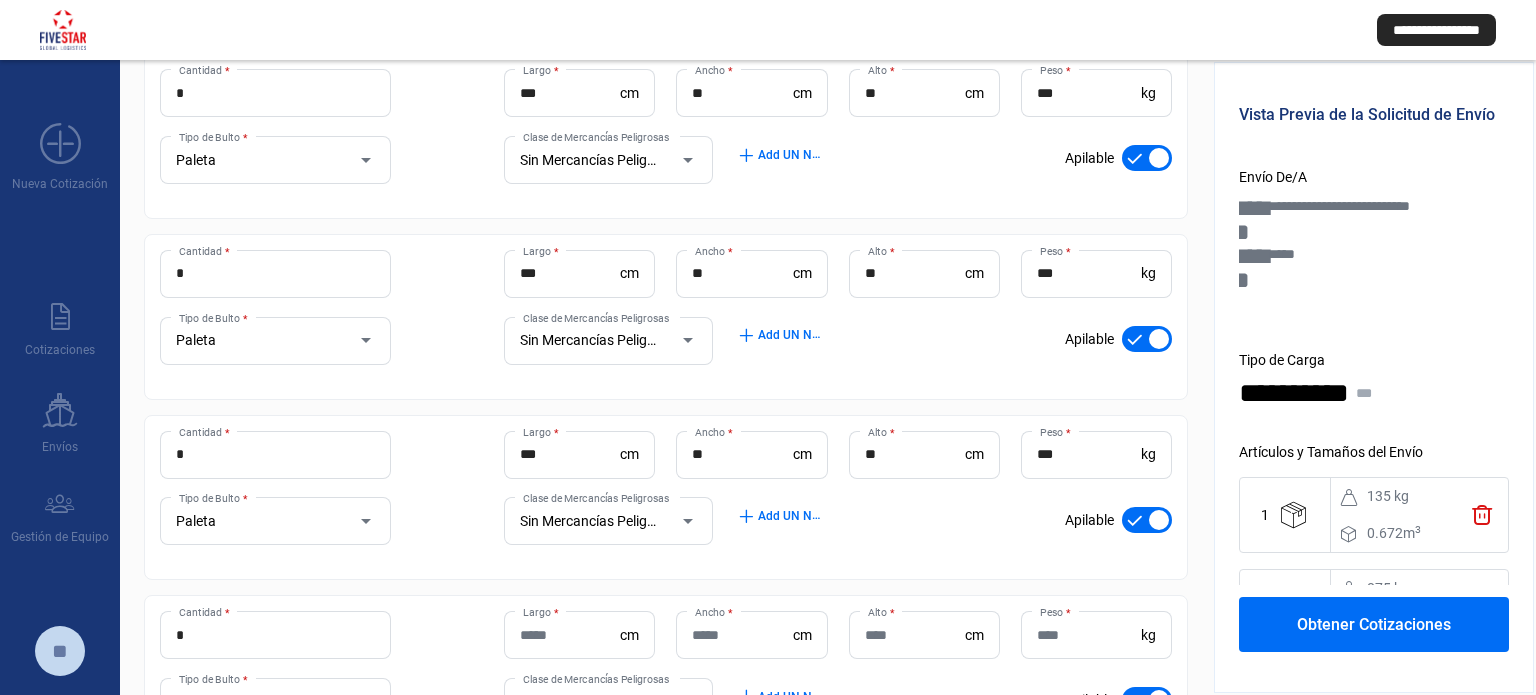 click on "Largo  *" 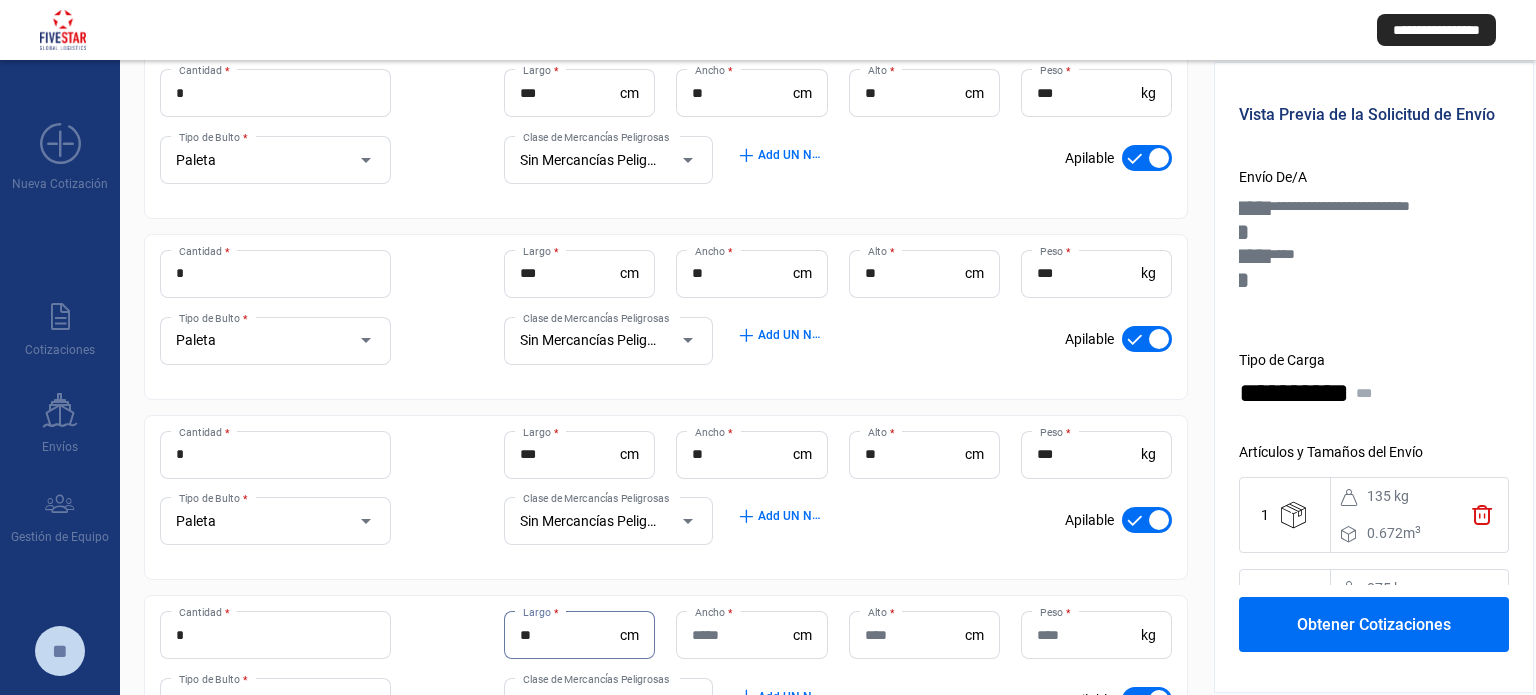 type on "**" 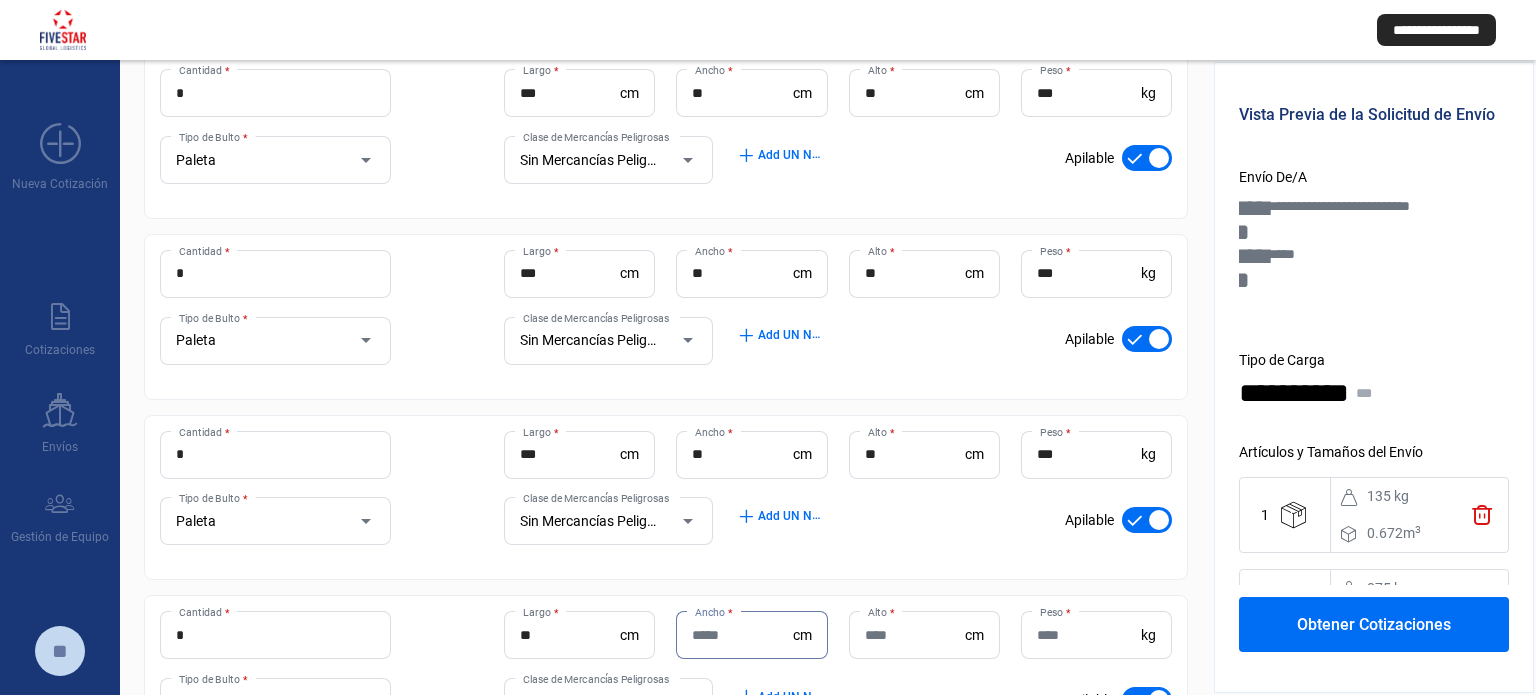 type on "*" 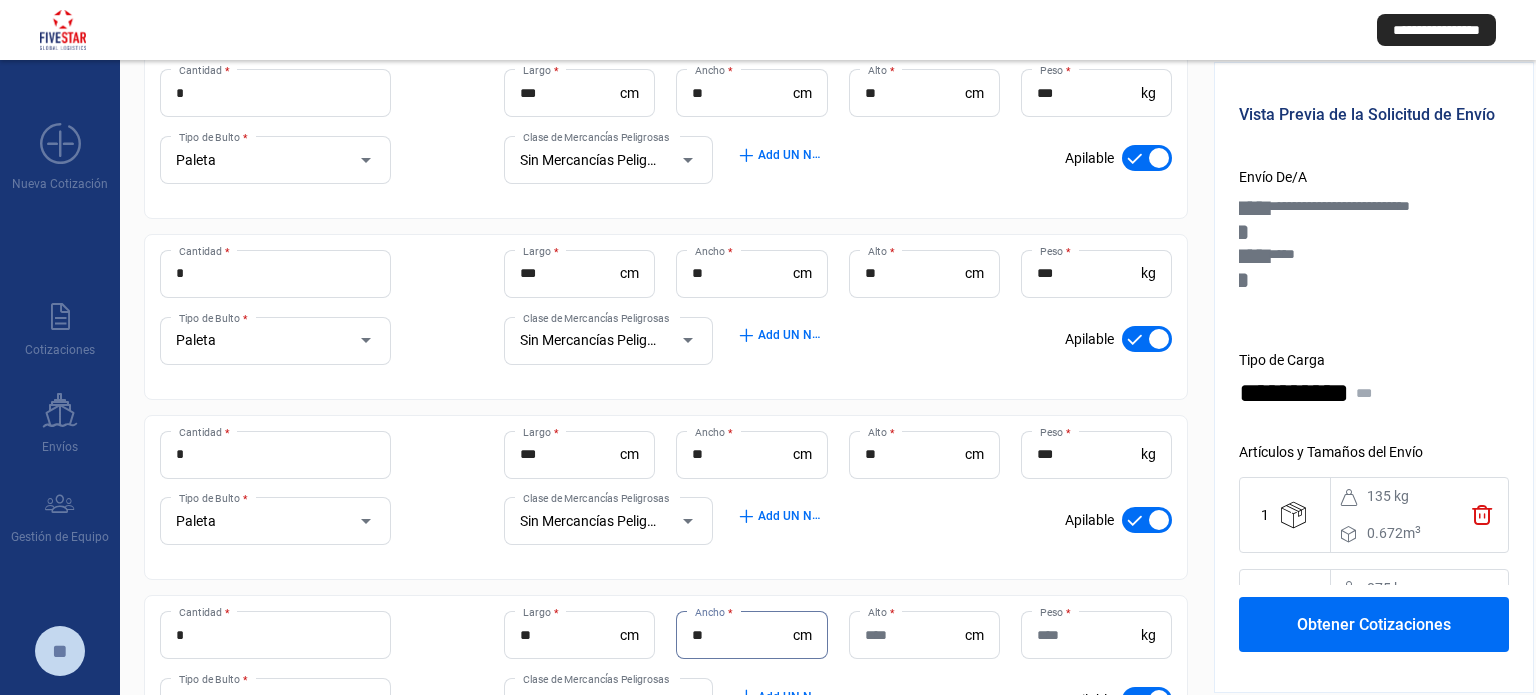 type on "**" 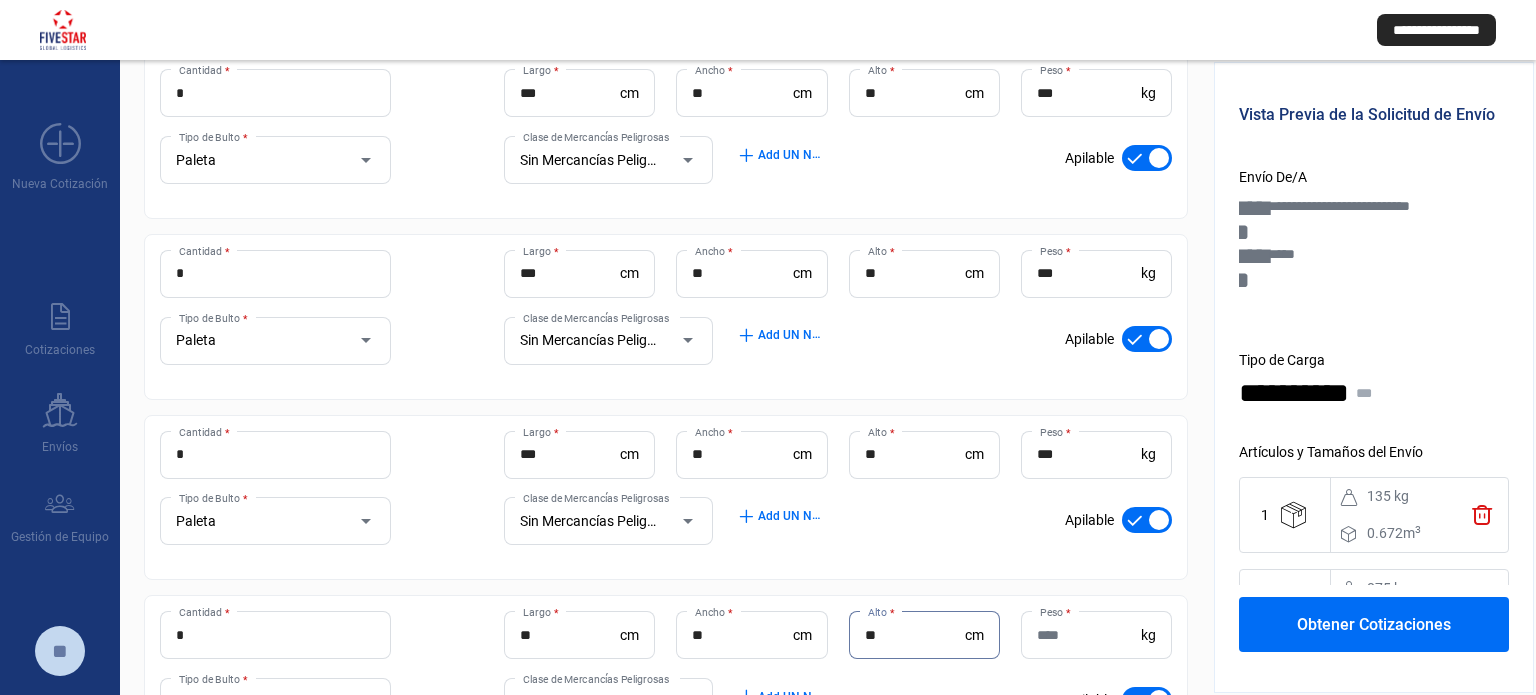 type on "**" 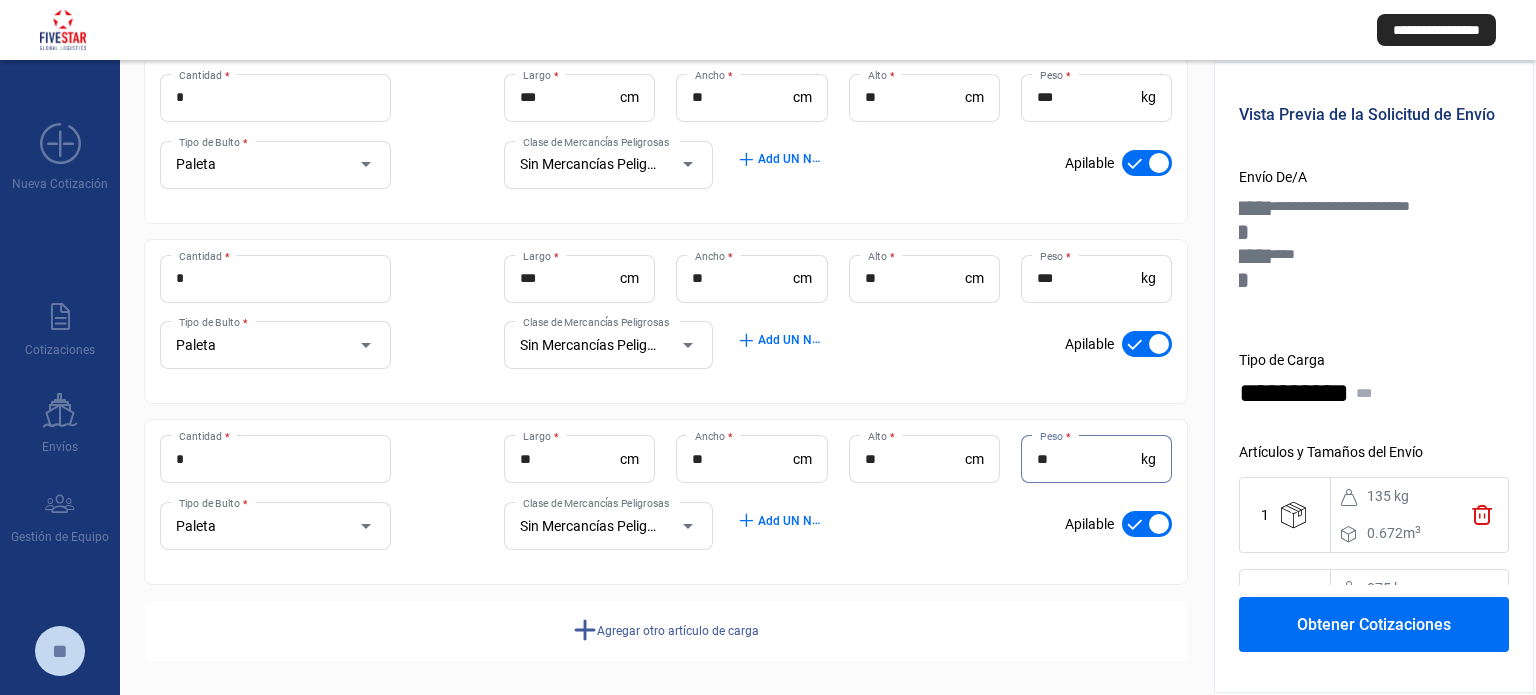scroll, scrollTop: 668, scrollLeft: 0, axis: vertical 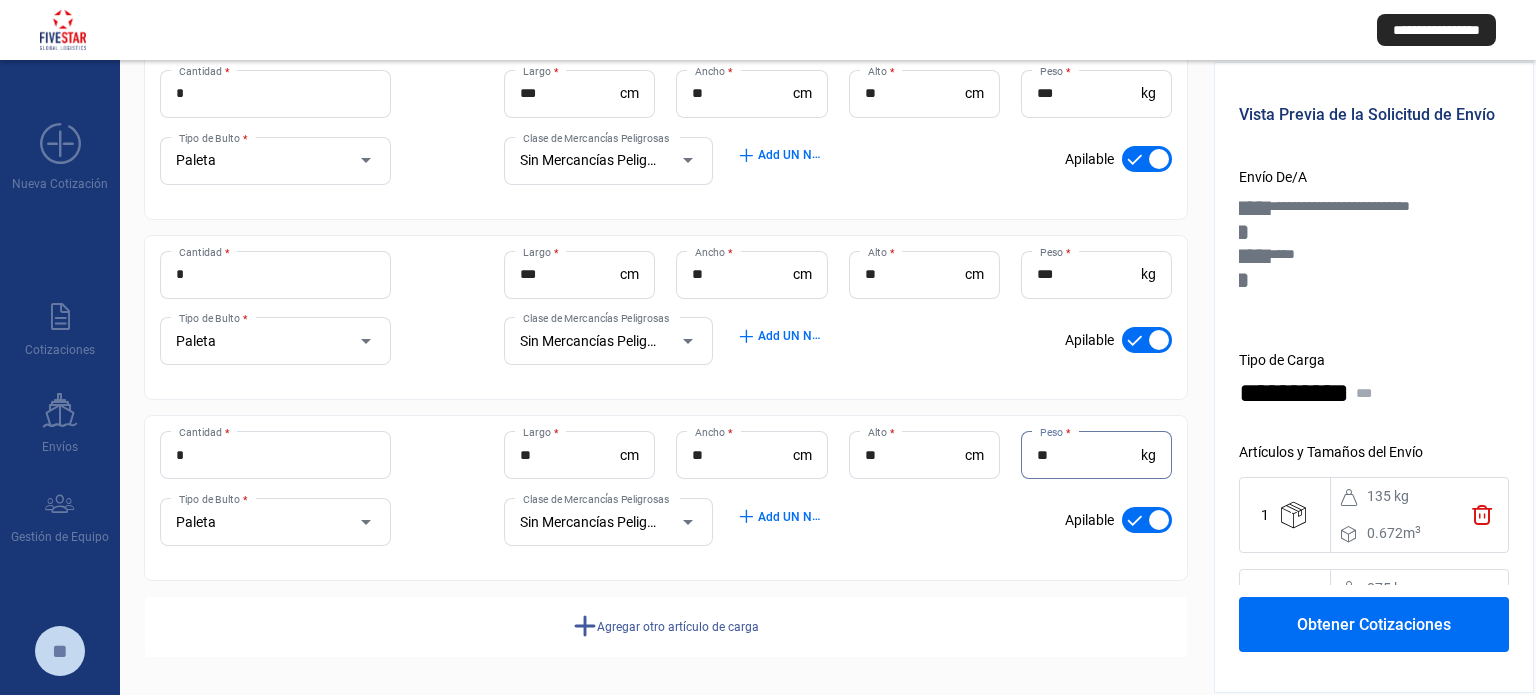 type on "**" 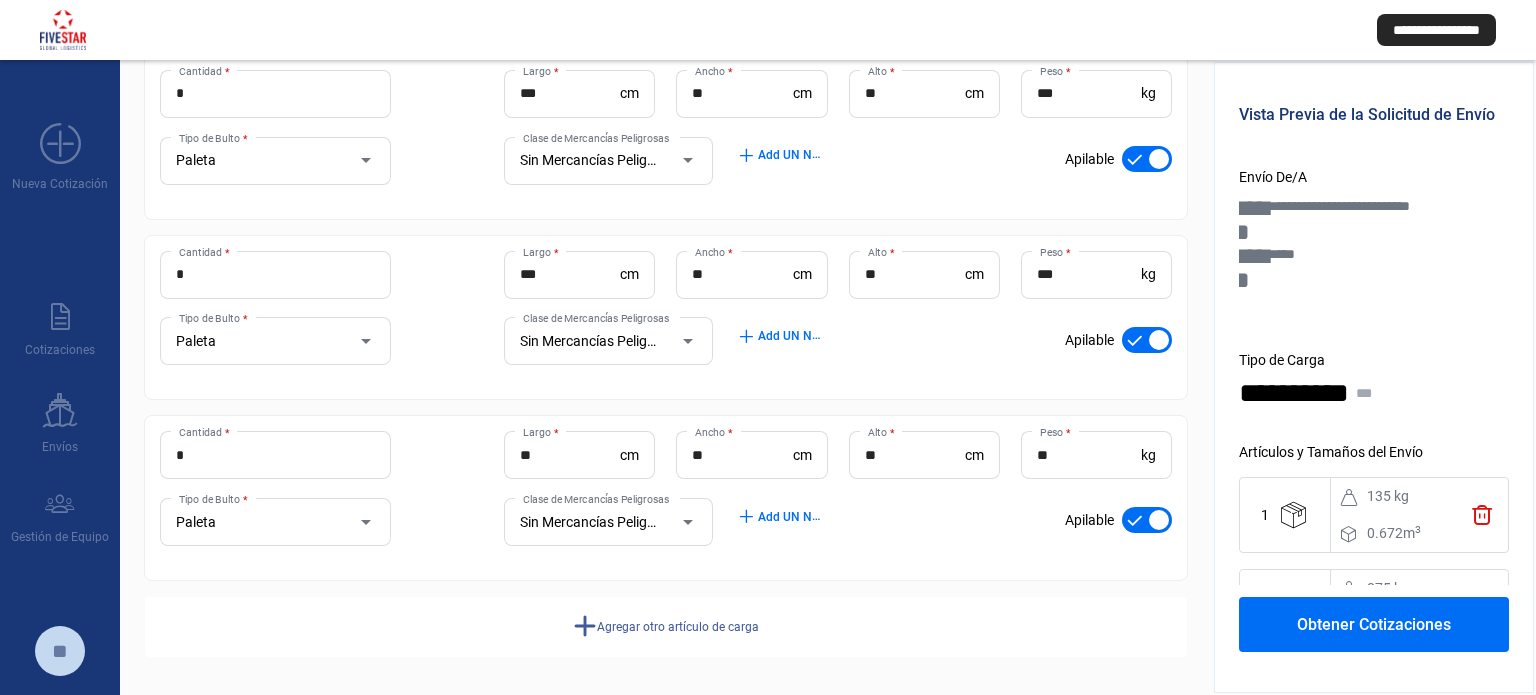 click on "Agregar otro artículo de carga" 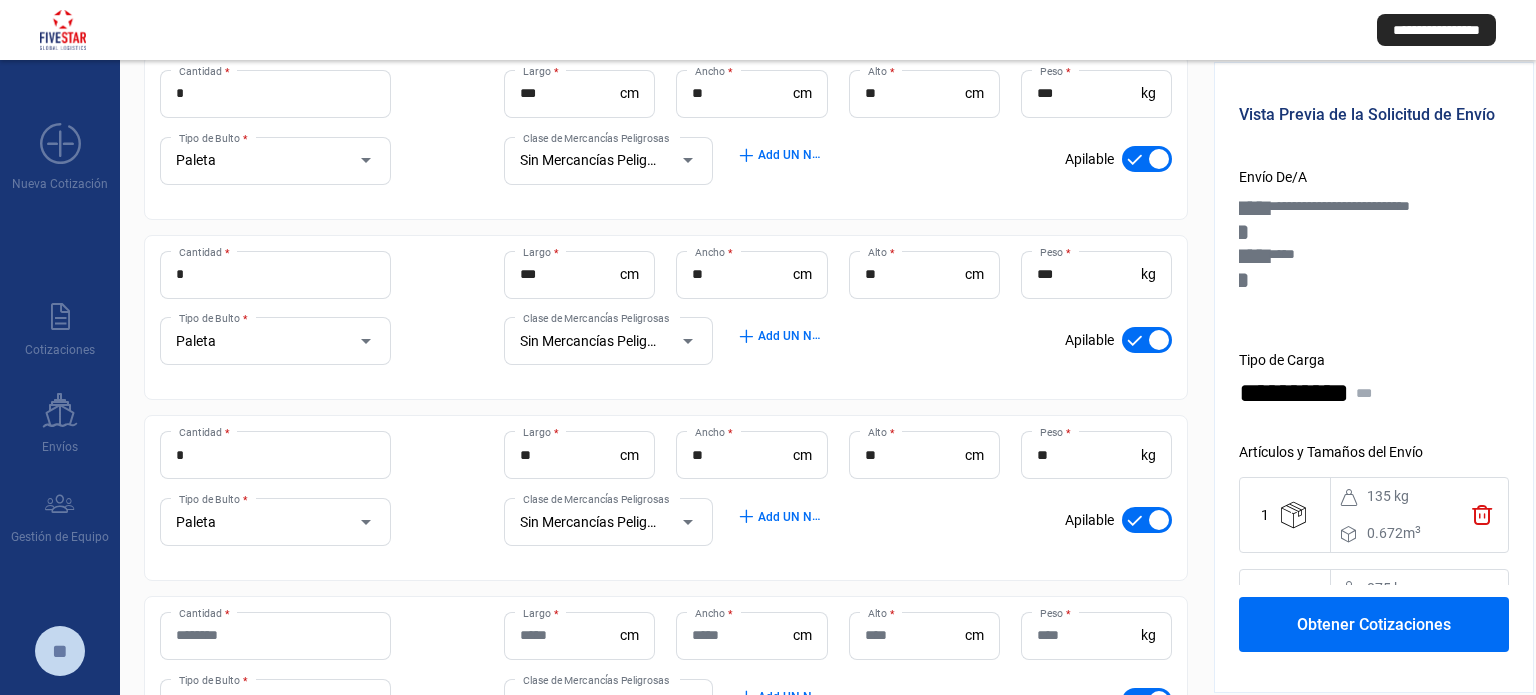click on "Cantidad *" at bounding box center (275, 635) 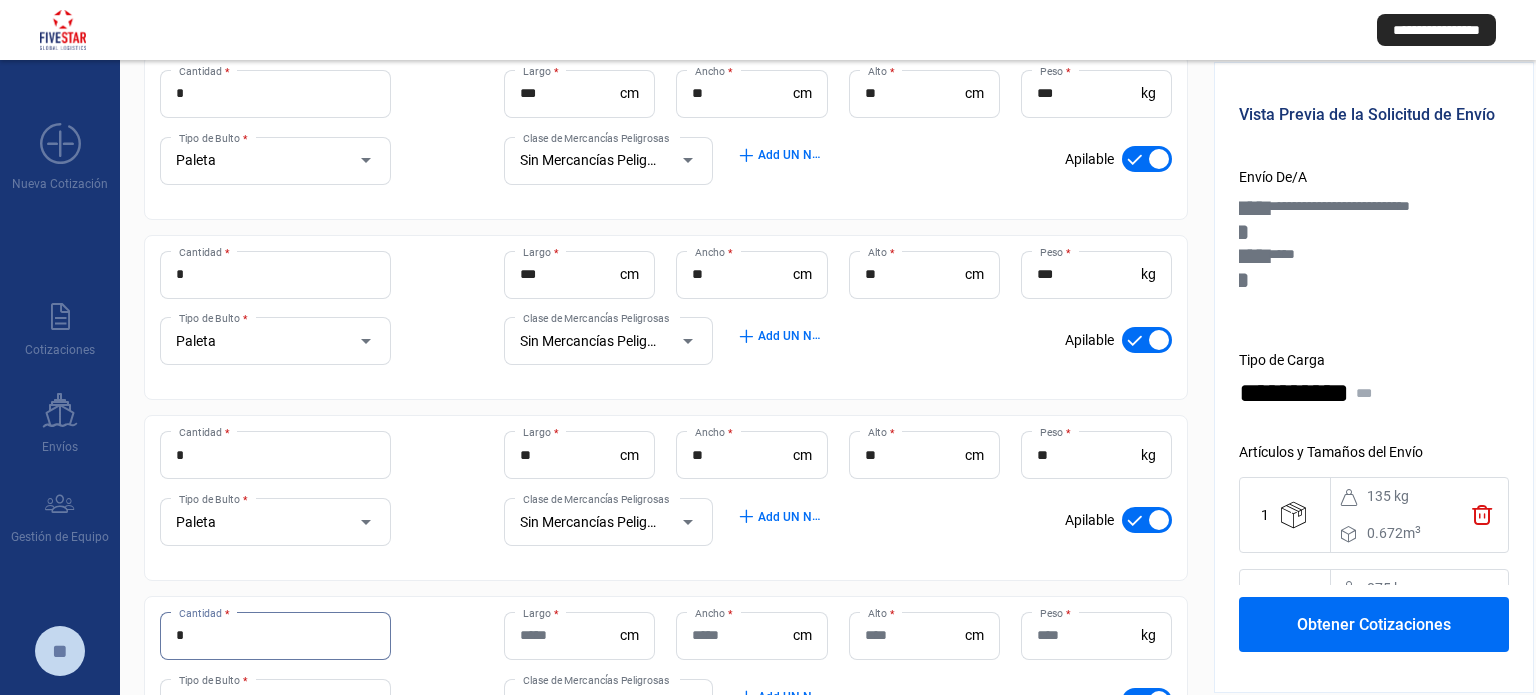 type on "*" 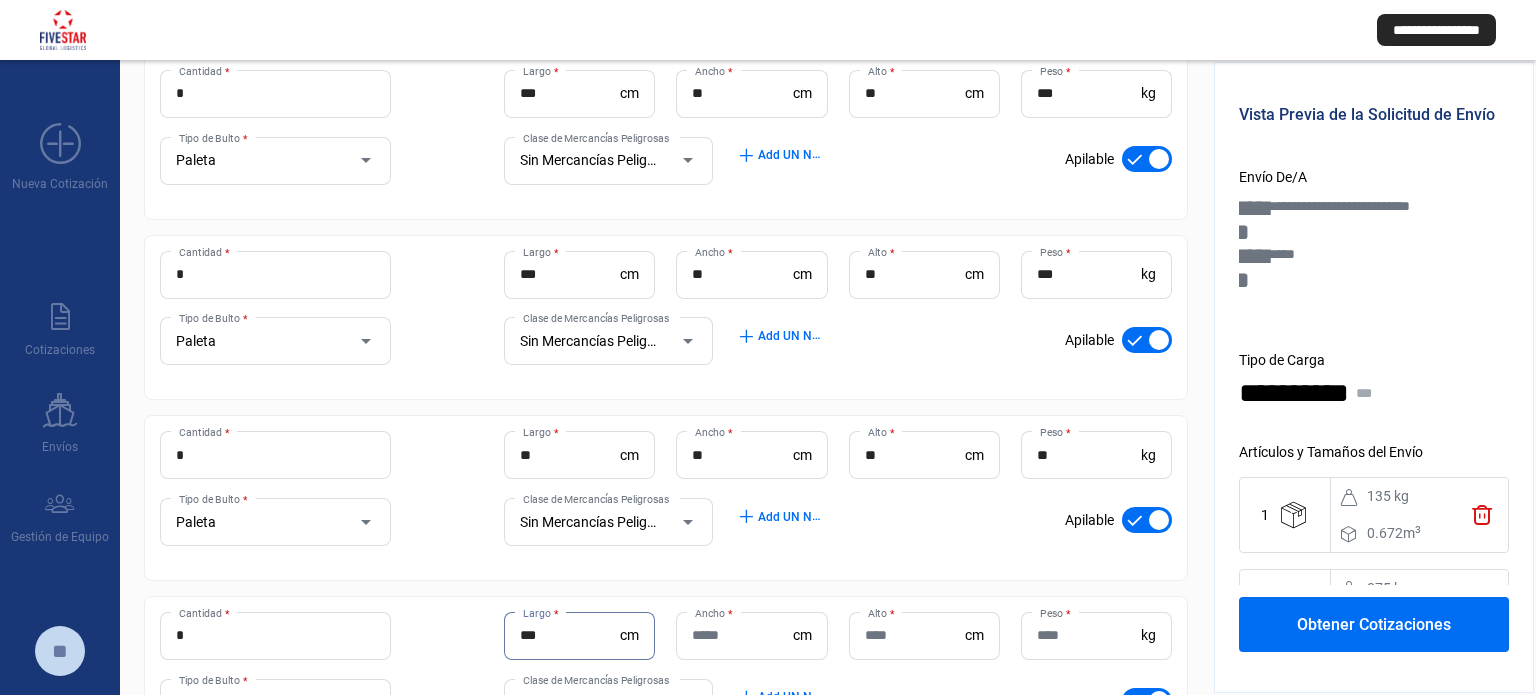 type on "***" 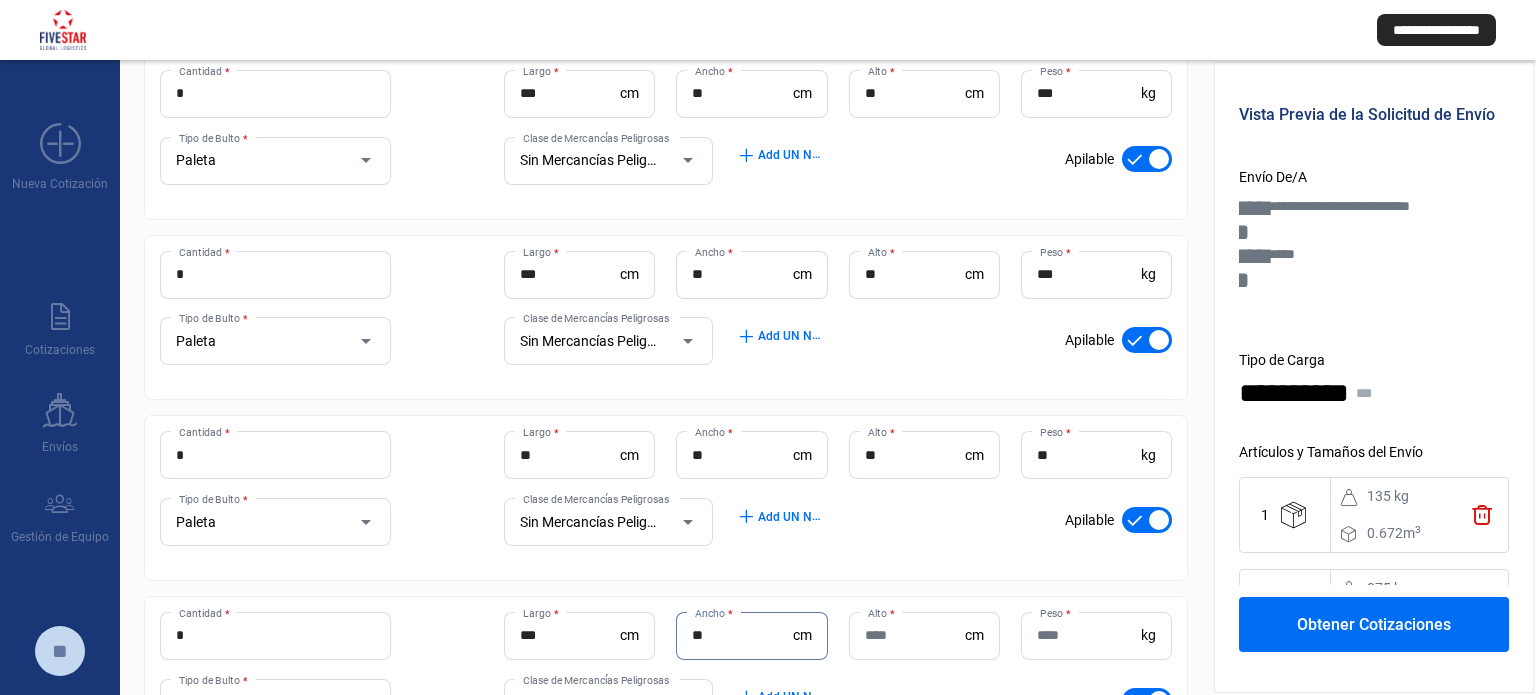 type on "**" 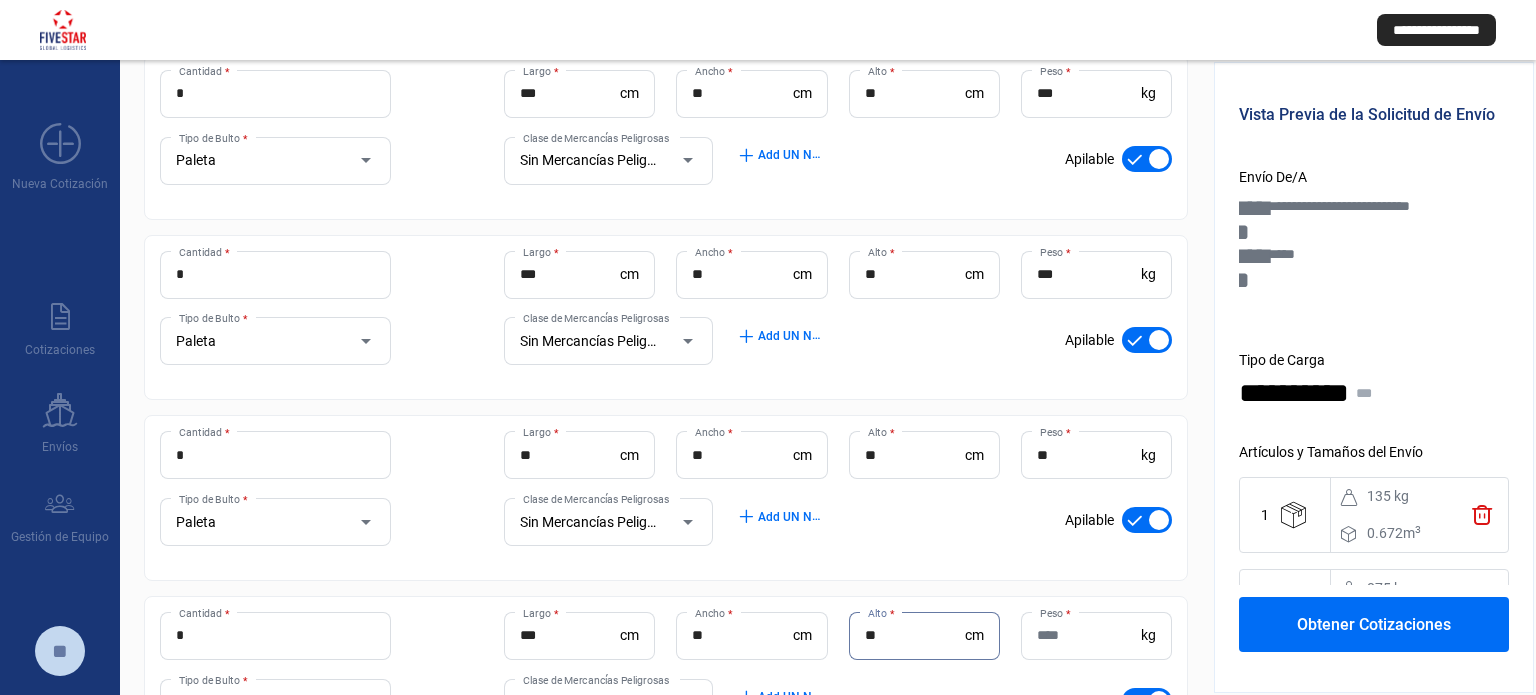 type on "**" 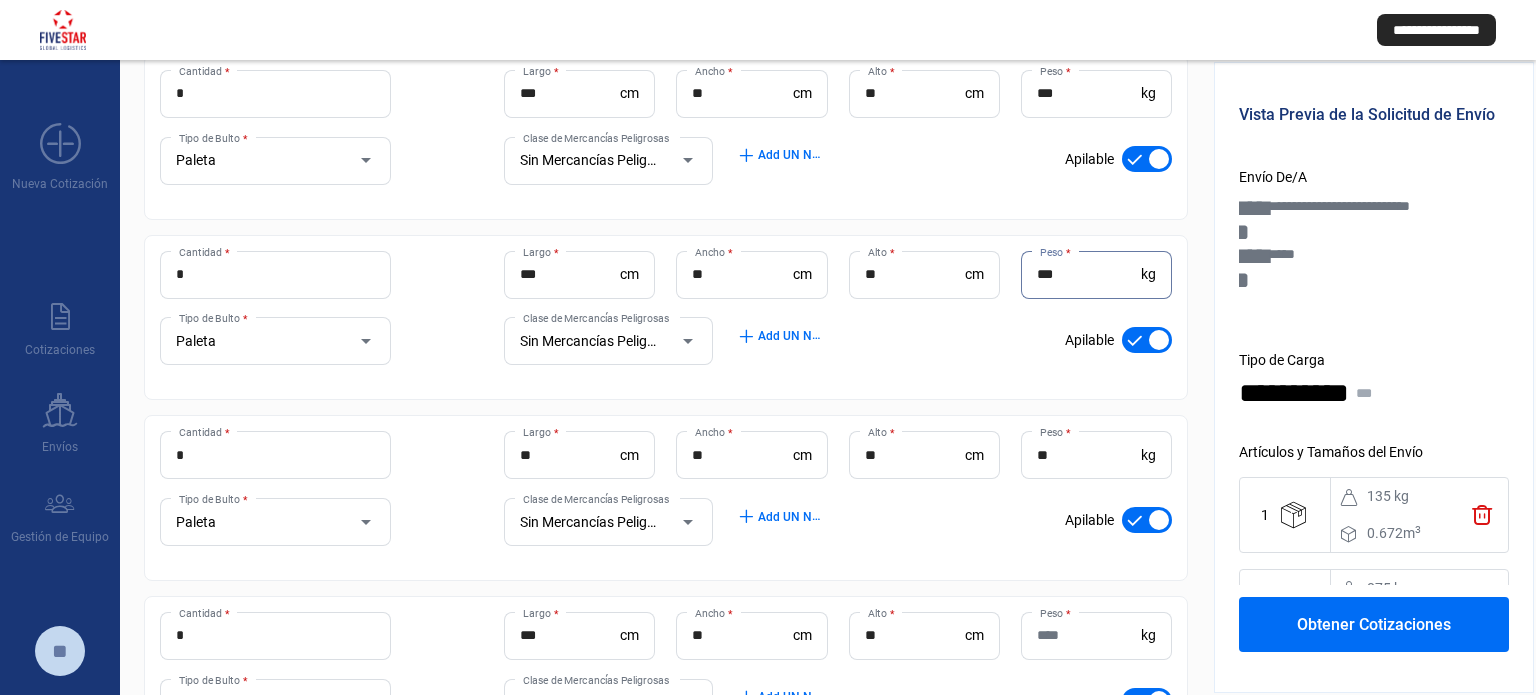 drag, startPoint x: 1090, startPoint y: 273, endPoint x: 920, endPoint y: 263, distance: 170.29387 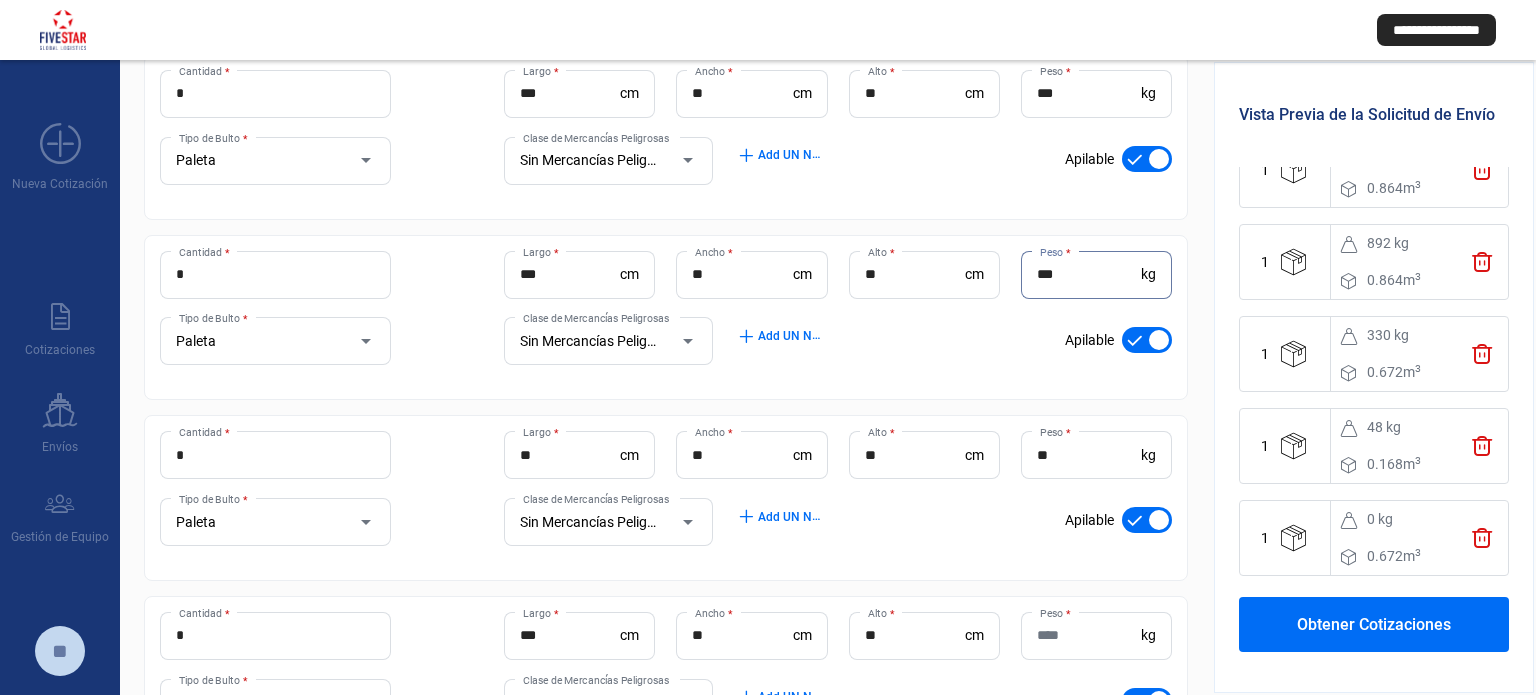 scroll, scrollTop: 441, scrollLeft: 0, axis: vertical 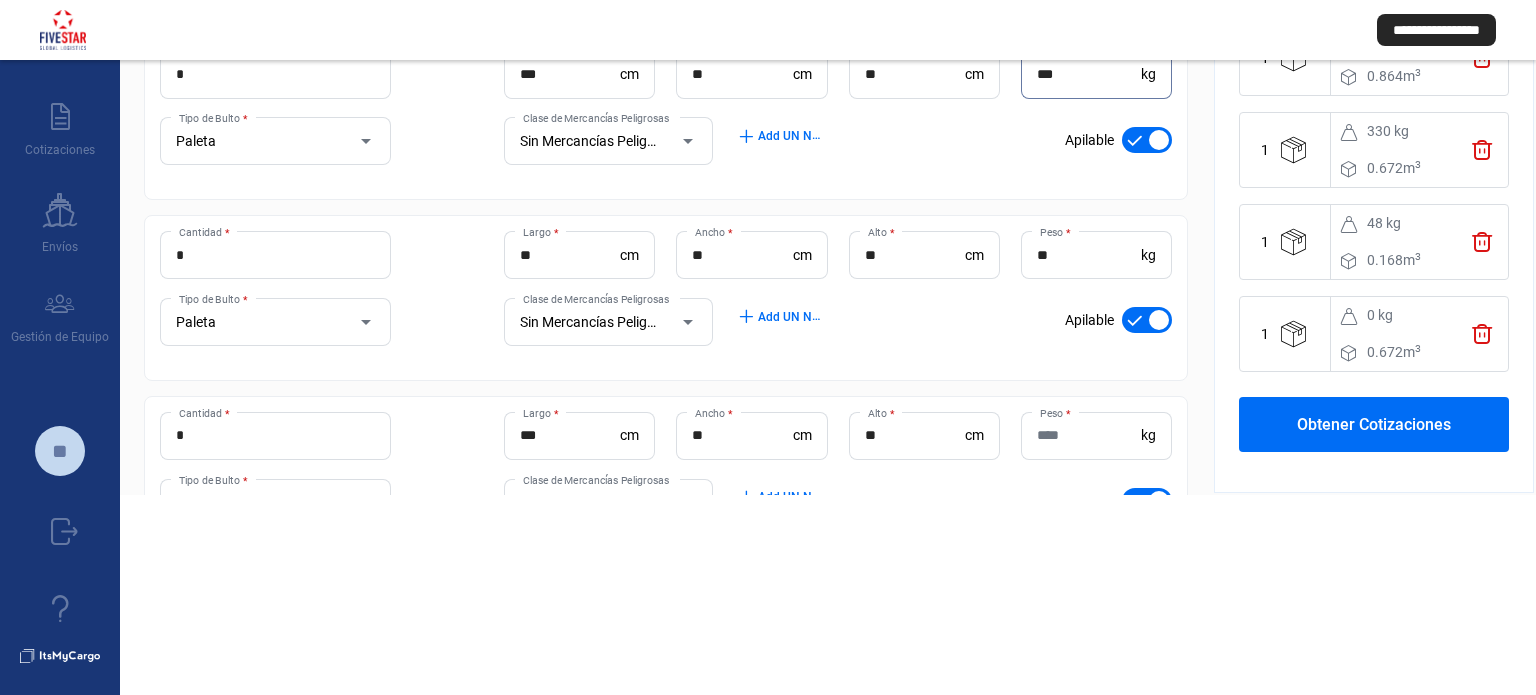 type on "***" 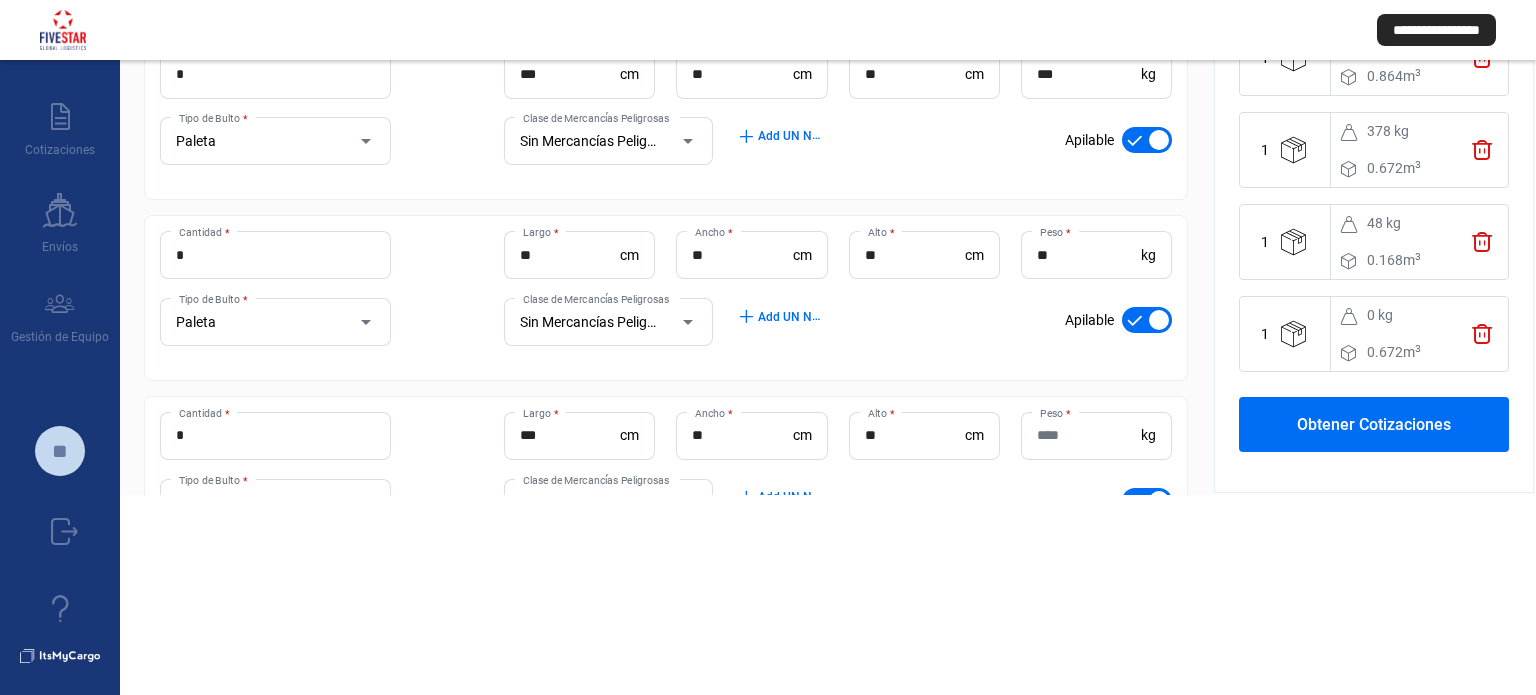 click on "**********" 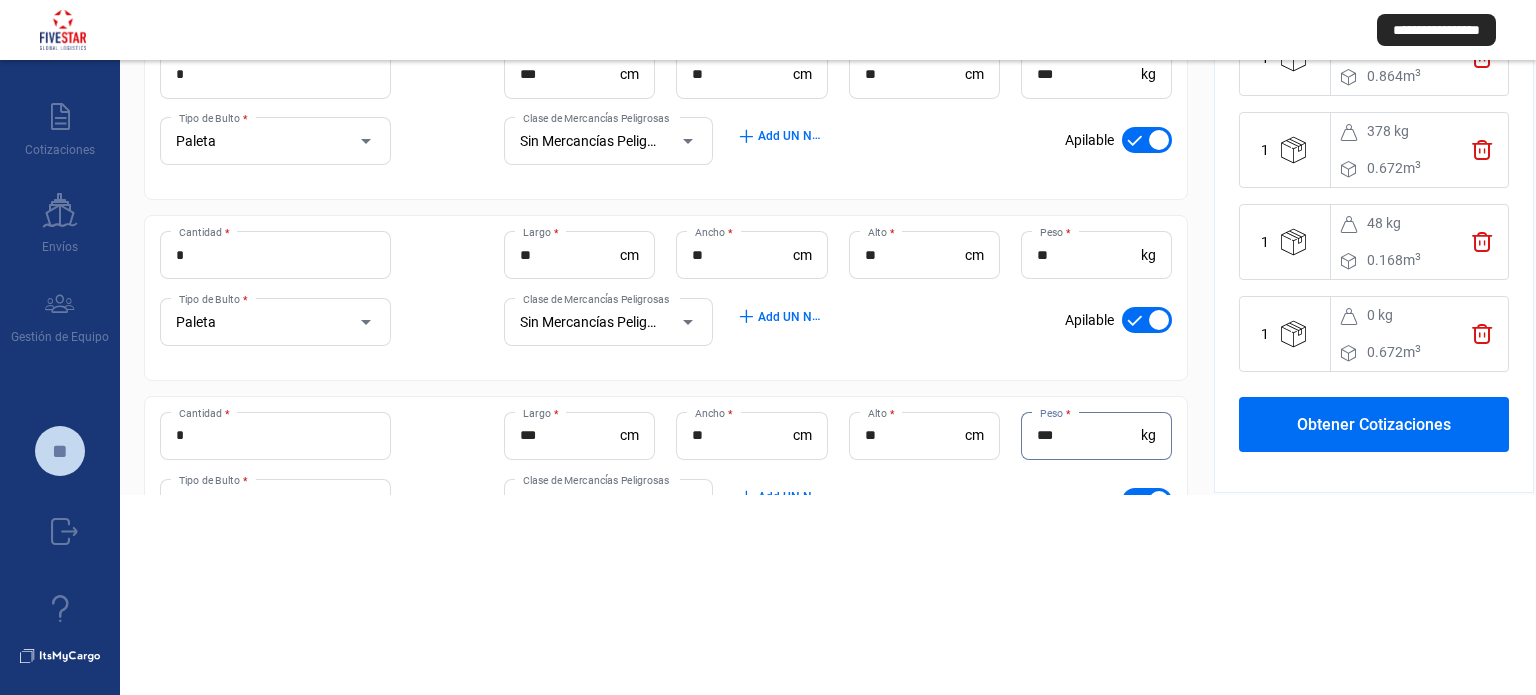 type on "***" 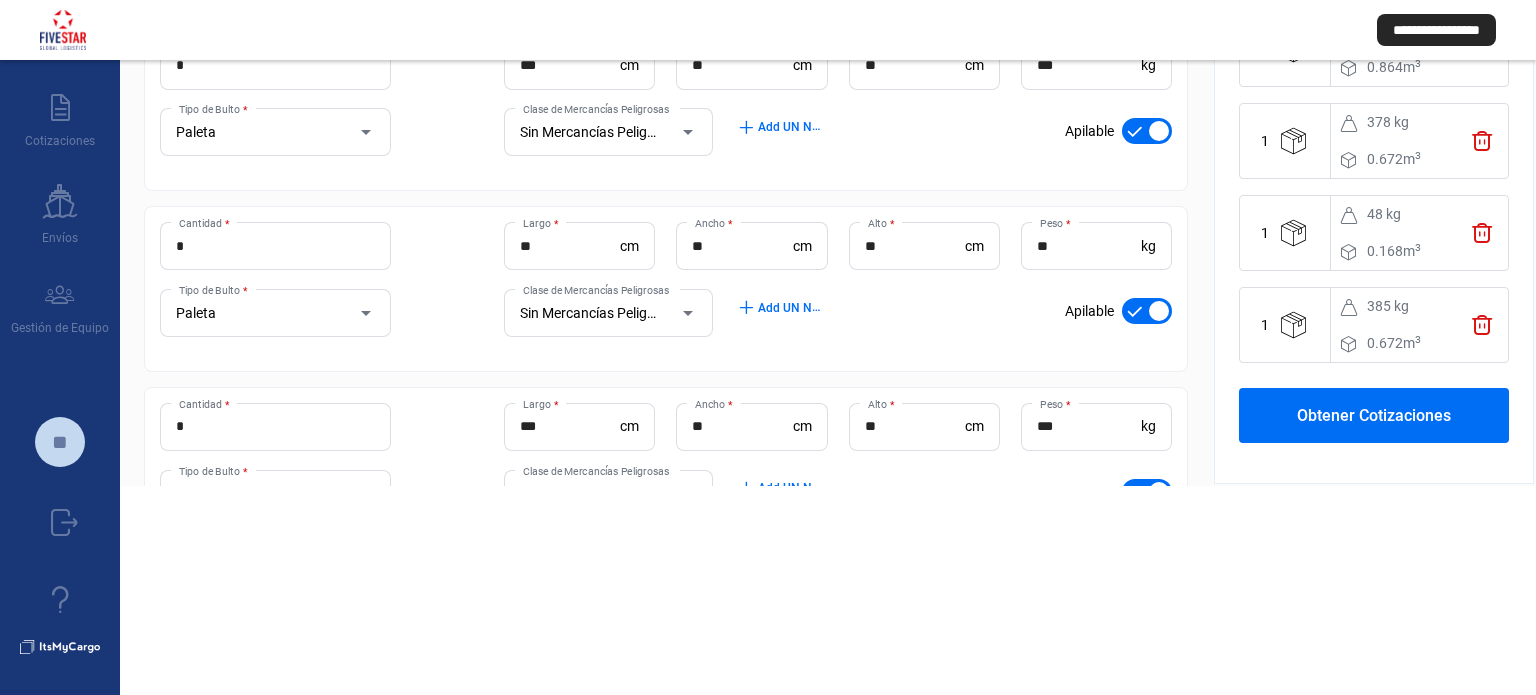scroll, scrollTop: 211, scrollLeft: 0, axis: vertical 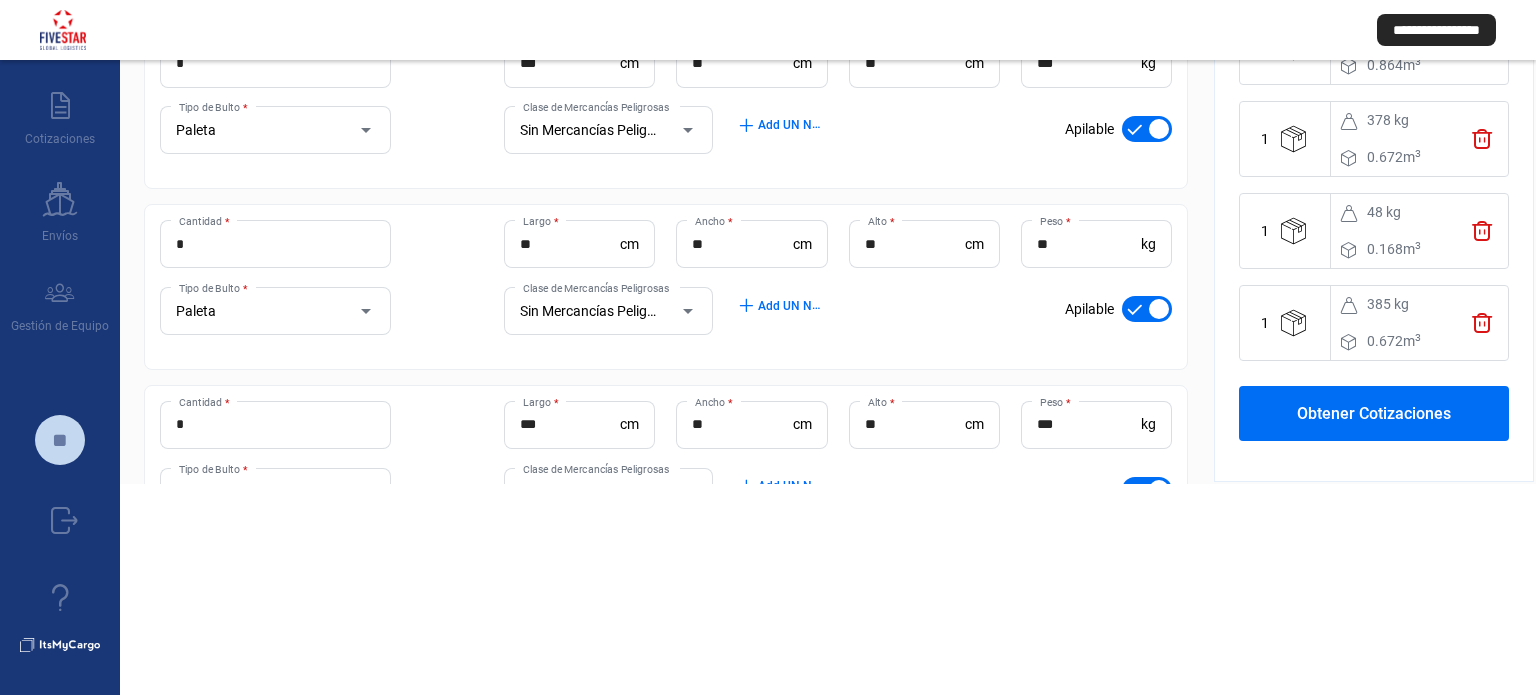 click on "Obtener Cotizaciones" 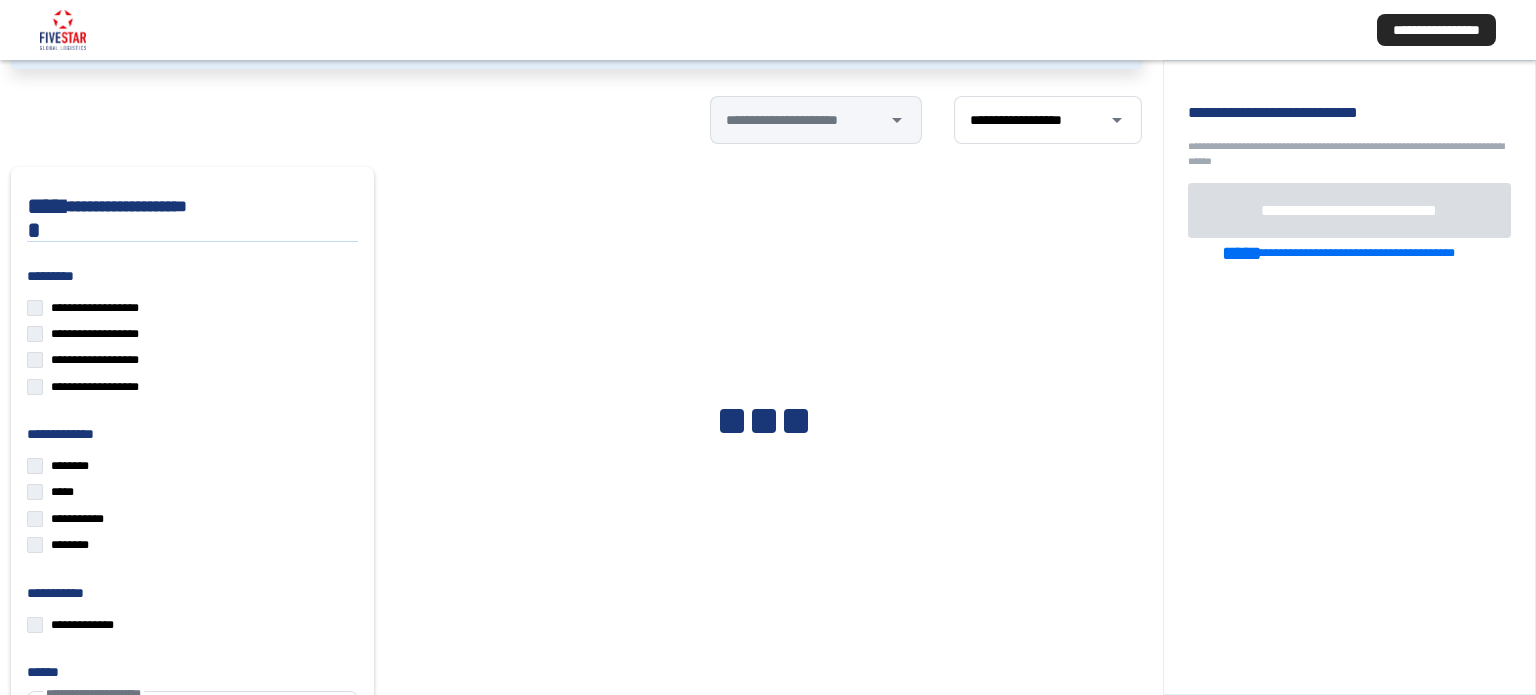 scroll, scrollTop: 211, scrollLeft: 0, axis: vertical 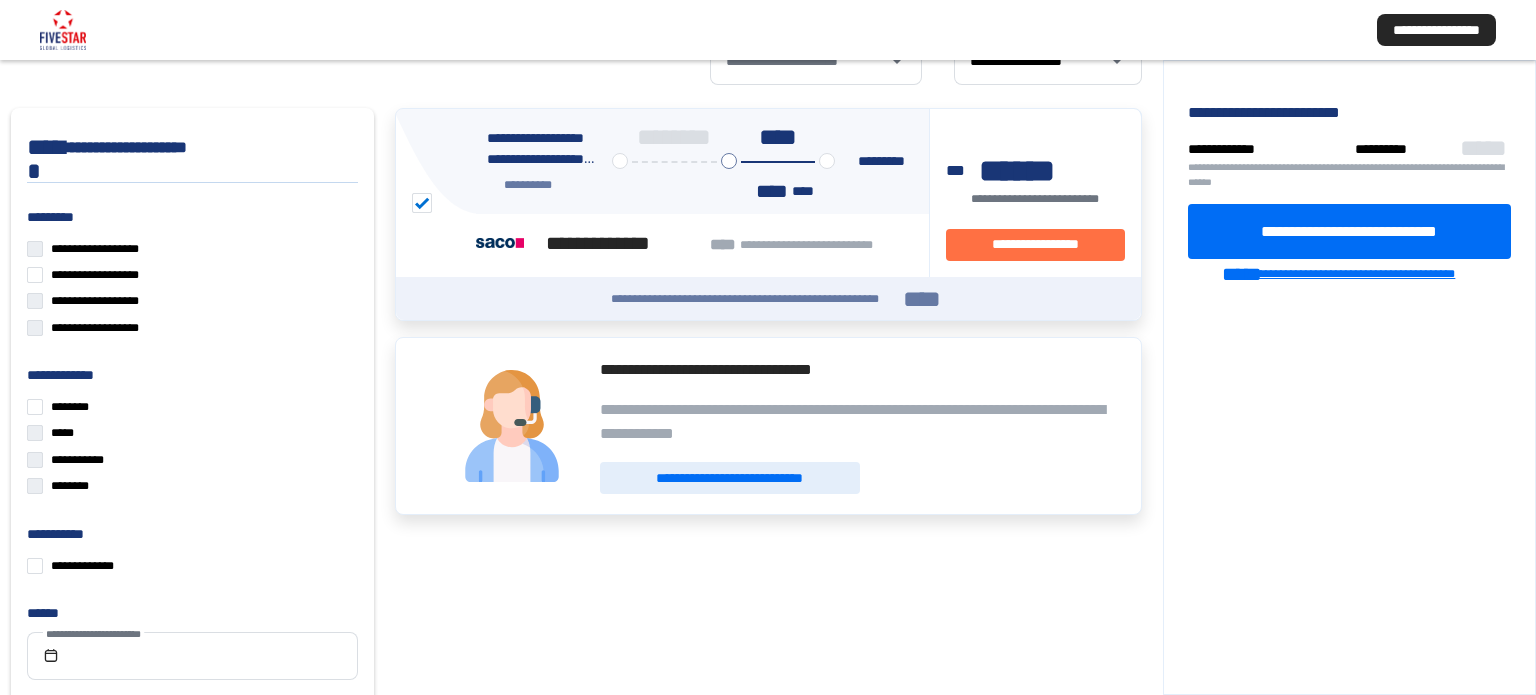drag, startPoint x: 1356, startPoint y: 276, endPoint x: 703, endPoint y: 319, distance: 654.41425 